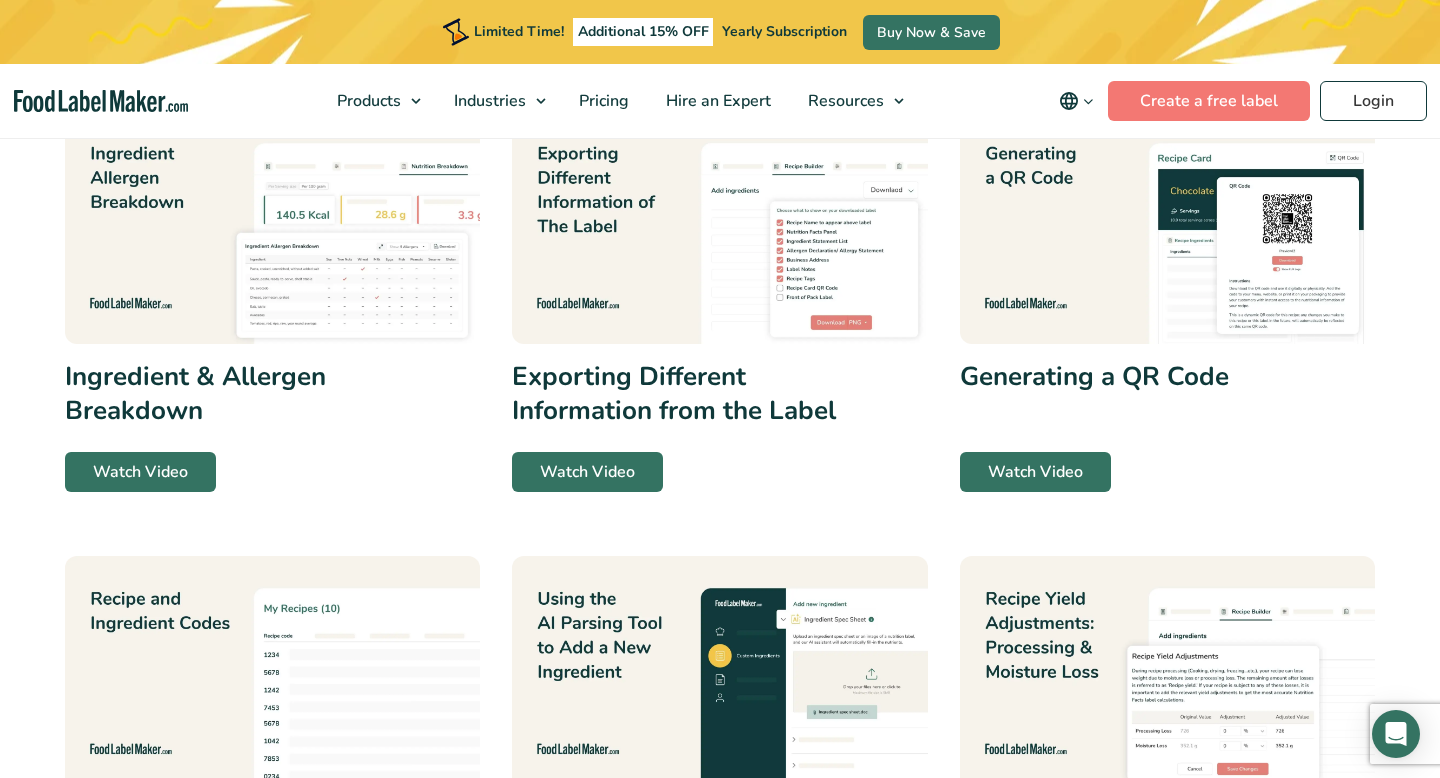 scroll, scrollTop: 425, scrollLeft: 0, axis: vertical 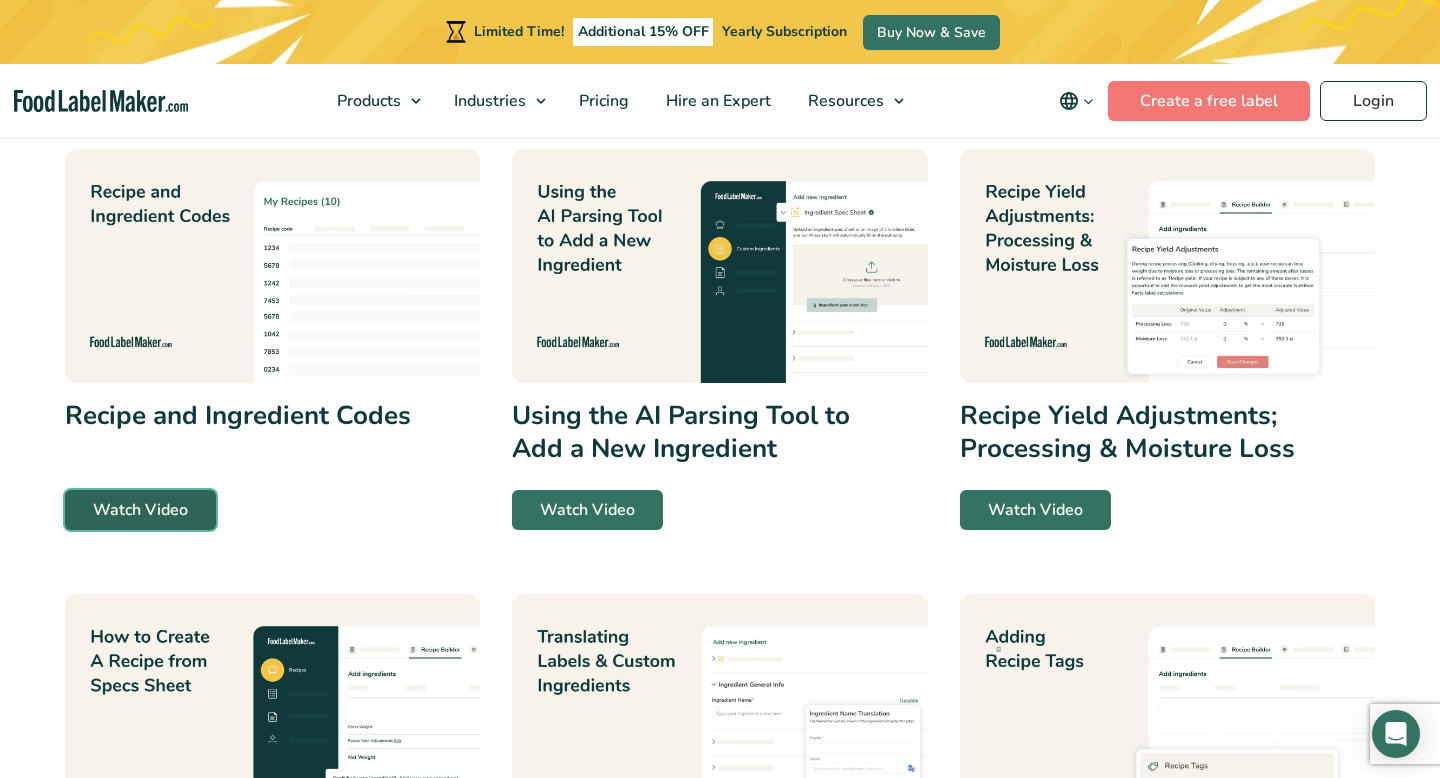 click on "Watch Video" at bounding box center (140, 510) 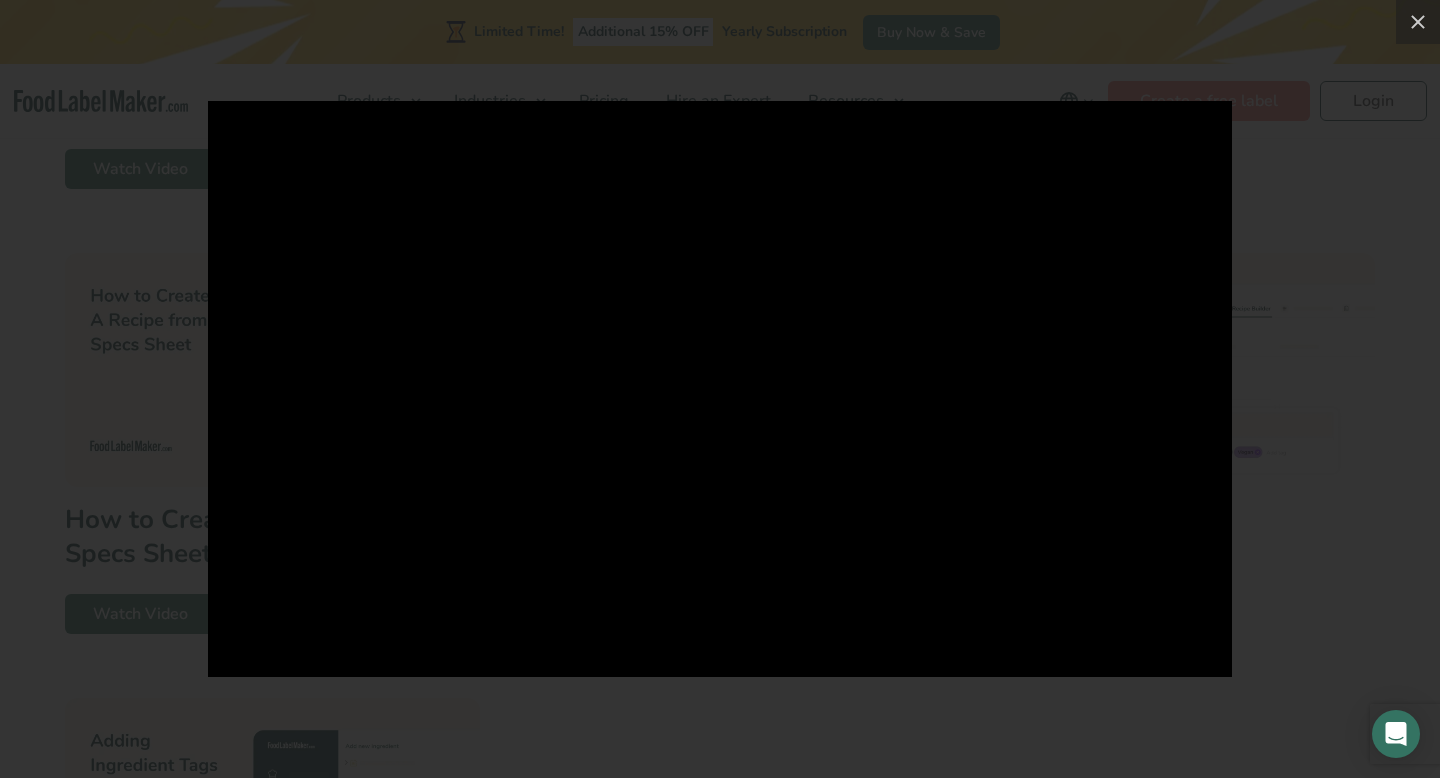 scroll, scrollTop: 1174, scrollLeft: 0, axis: vertical 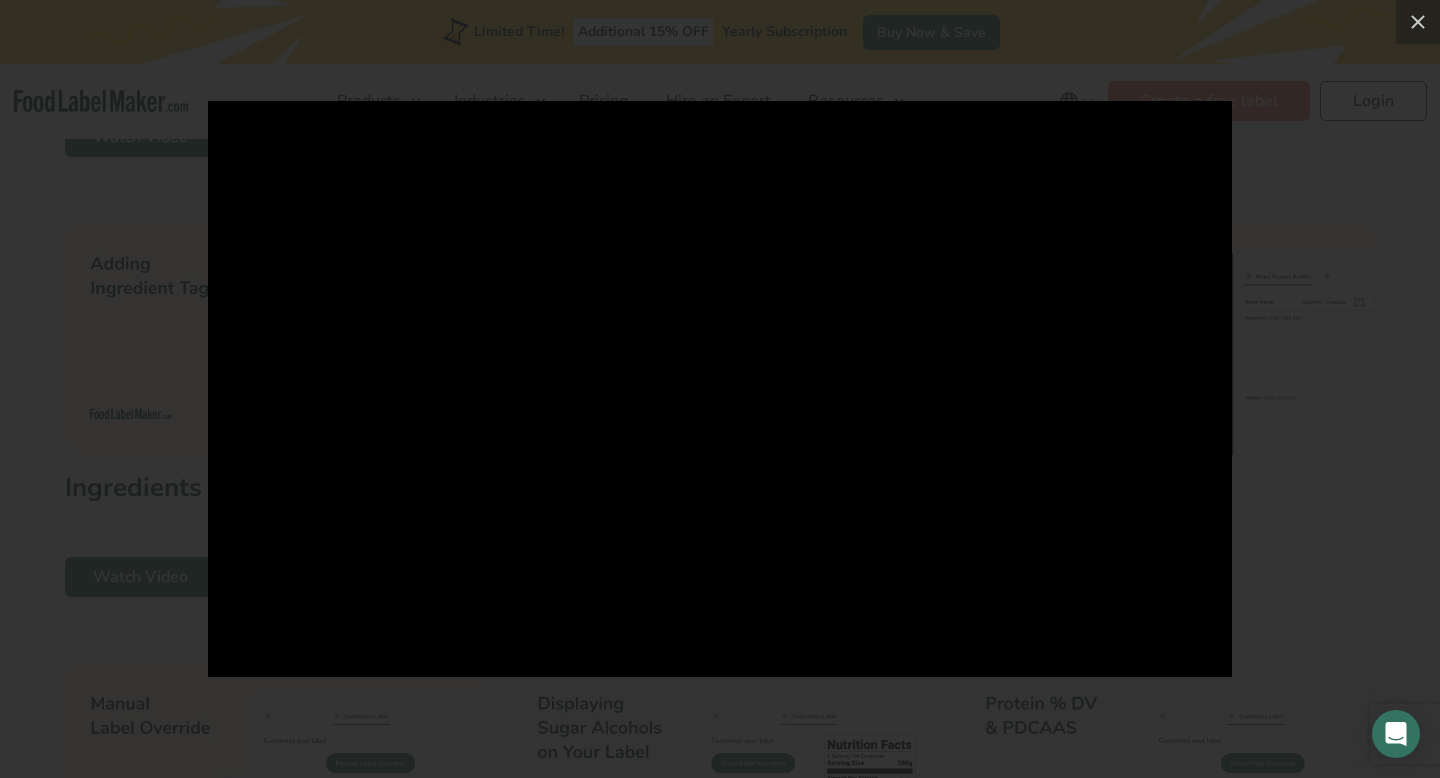 click at bounding box center (720, 389) 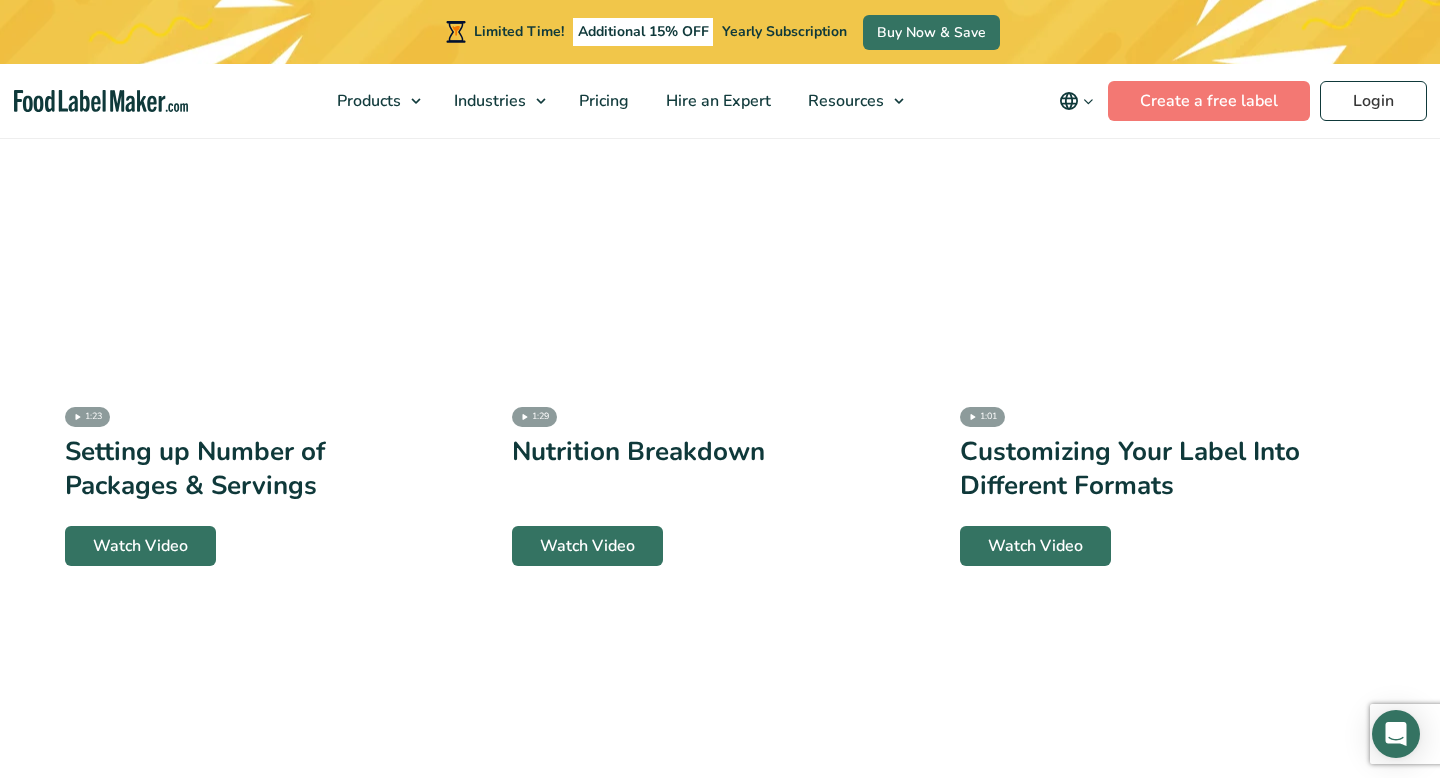 scroll, scrollTop: 3071, scrollLeft: 0, axis: vertical 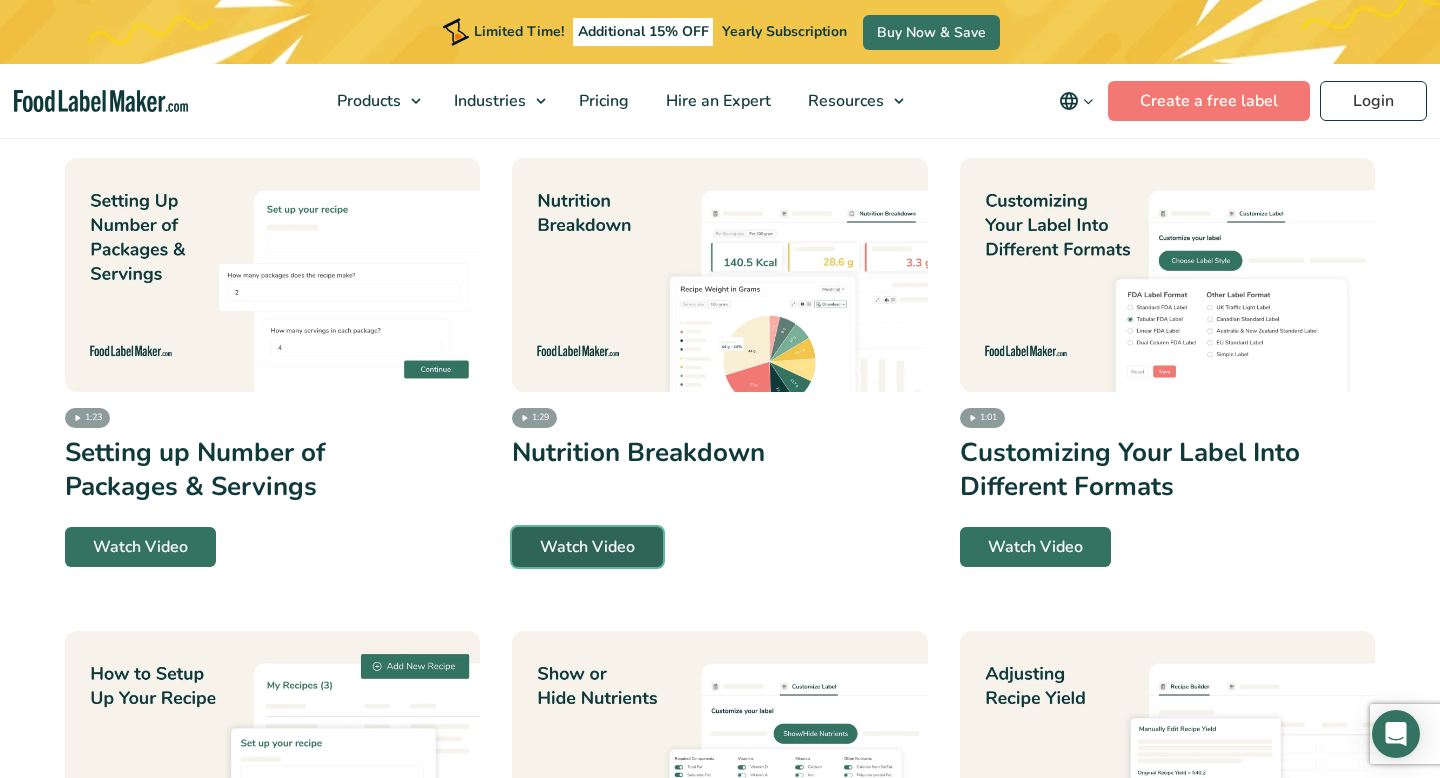 click on "Watch Video" at bounding box center [587, 547] 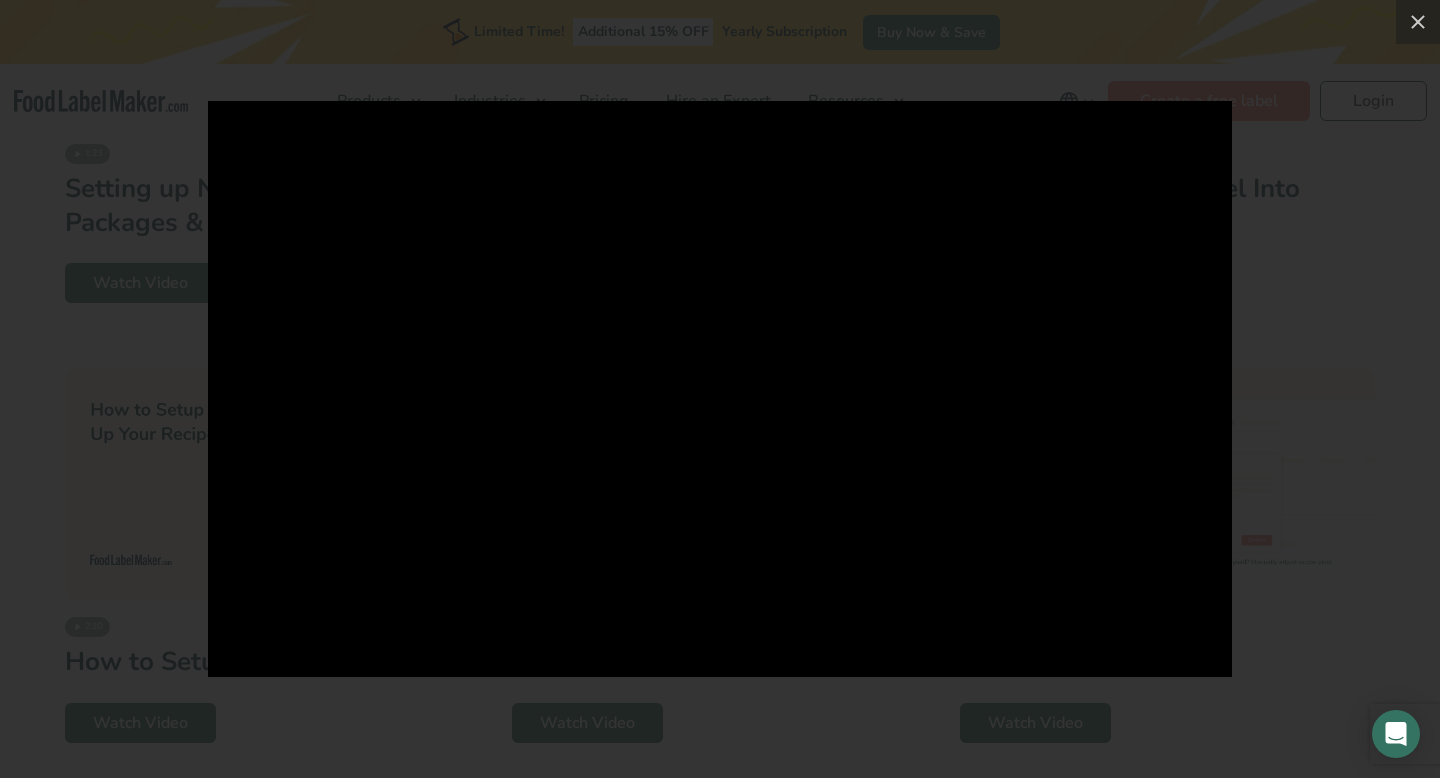 scroll, scrollTop: 3338, scrollLeft: 0, axis: vertical 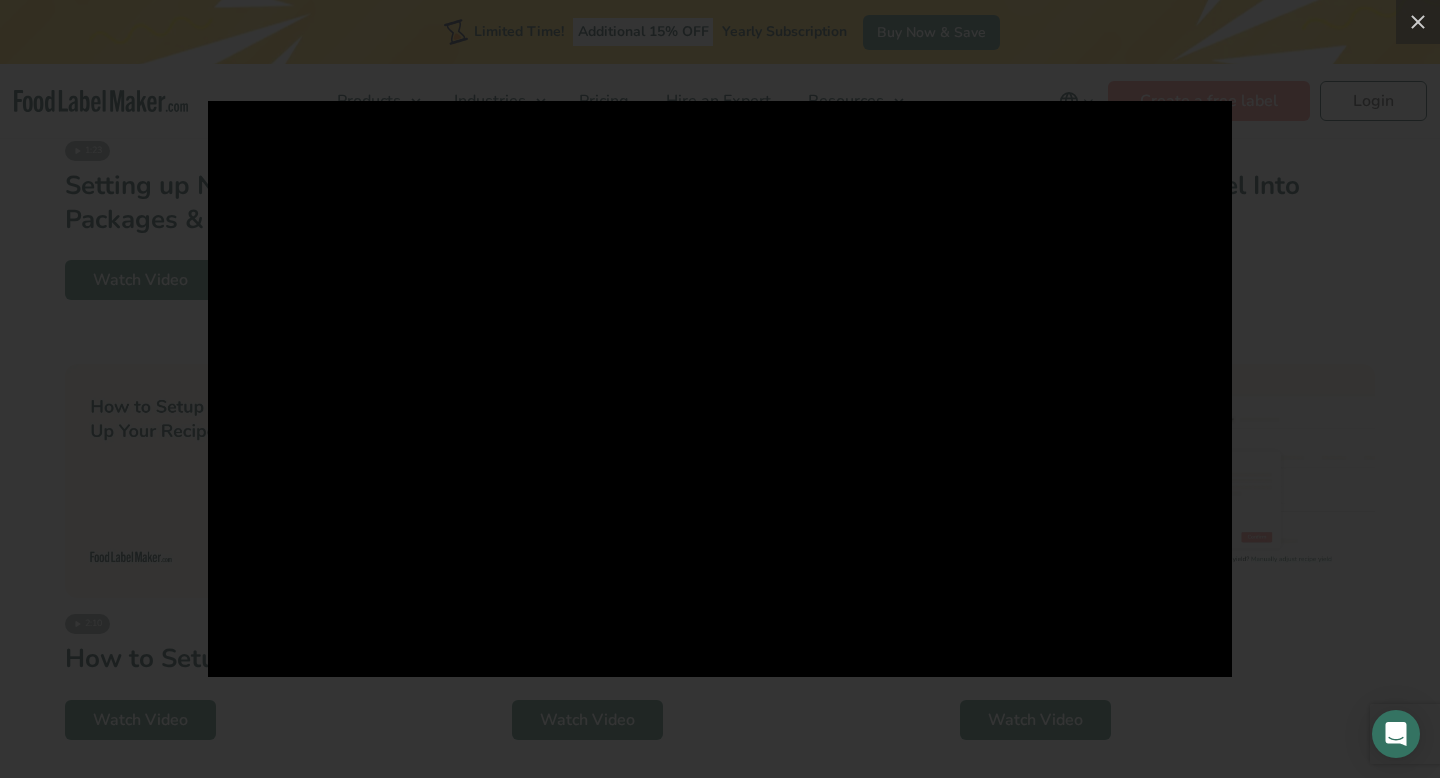 click at bounding box center [720, 389] 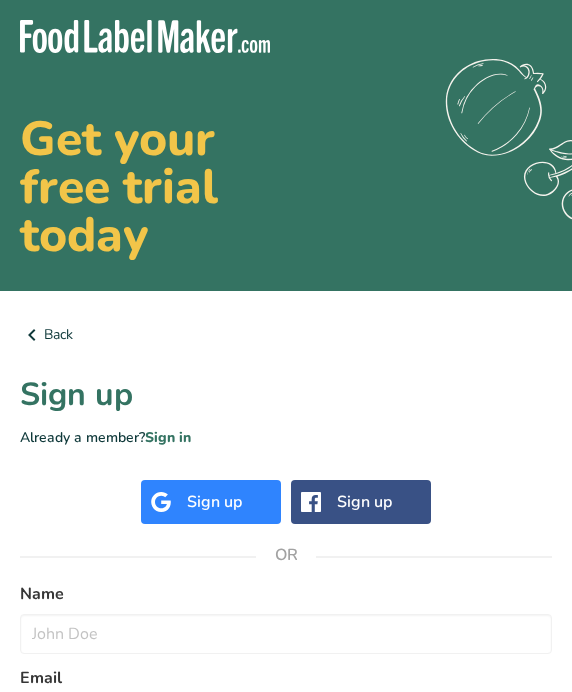 scroll, scrollTop: 0, scrollLeft: 0, axis: both 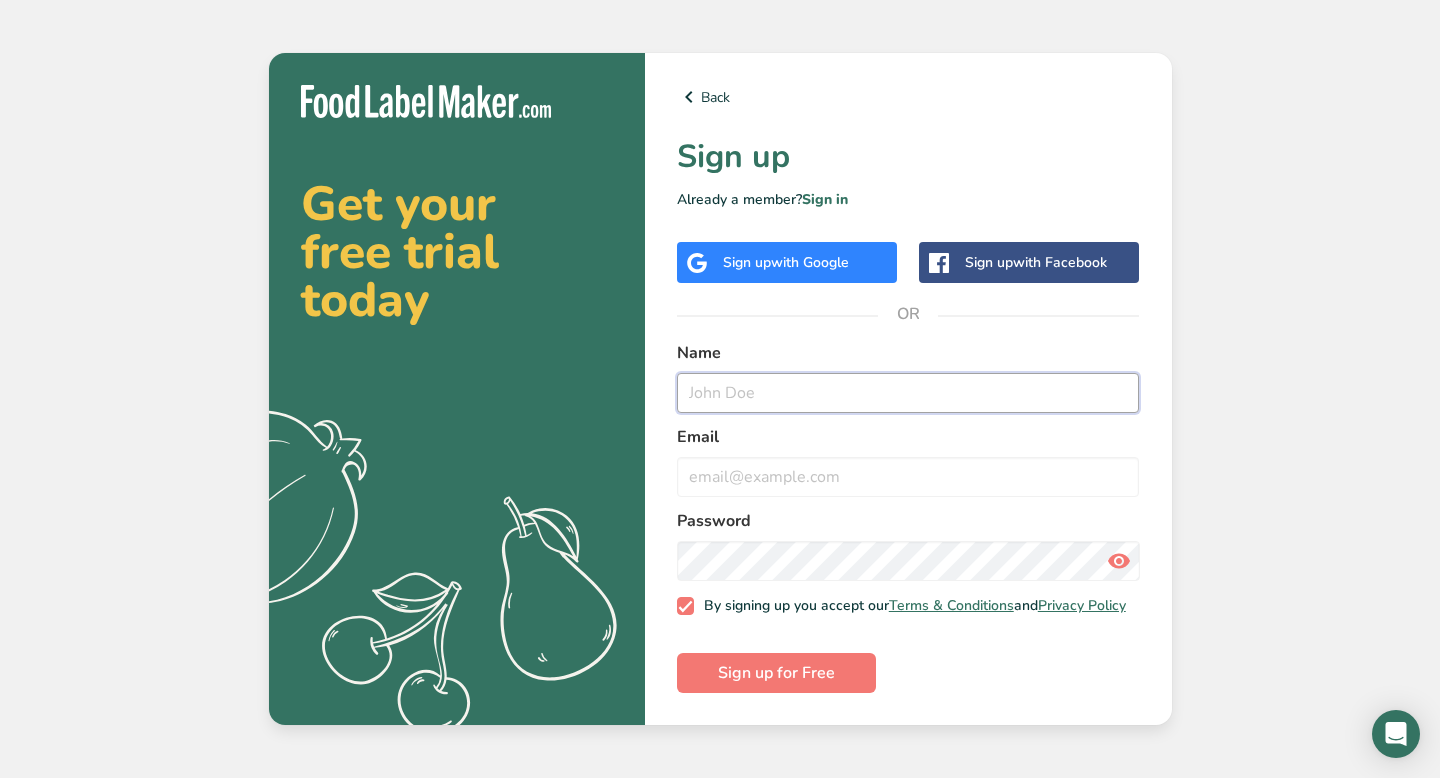 click at bounding box center (908, 393) 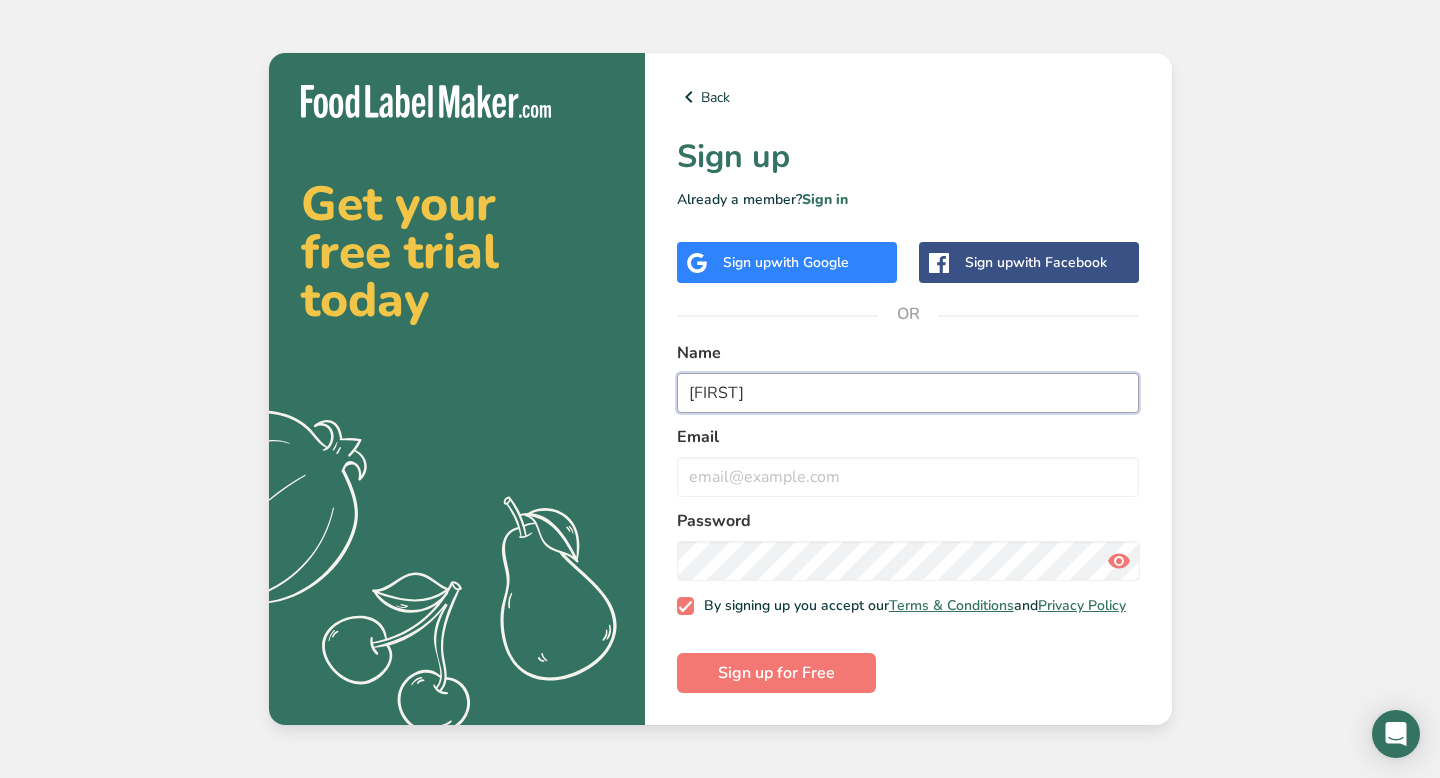 click on "[FIRST]" at bounding box center (908, 393) 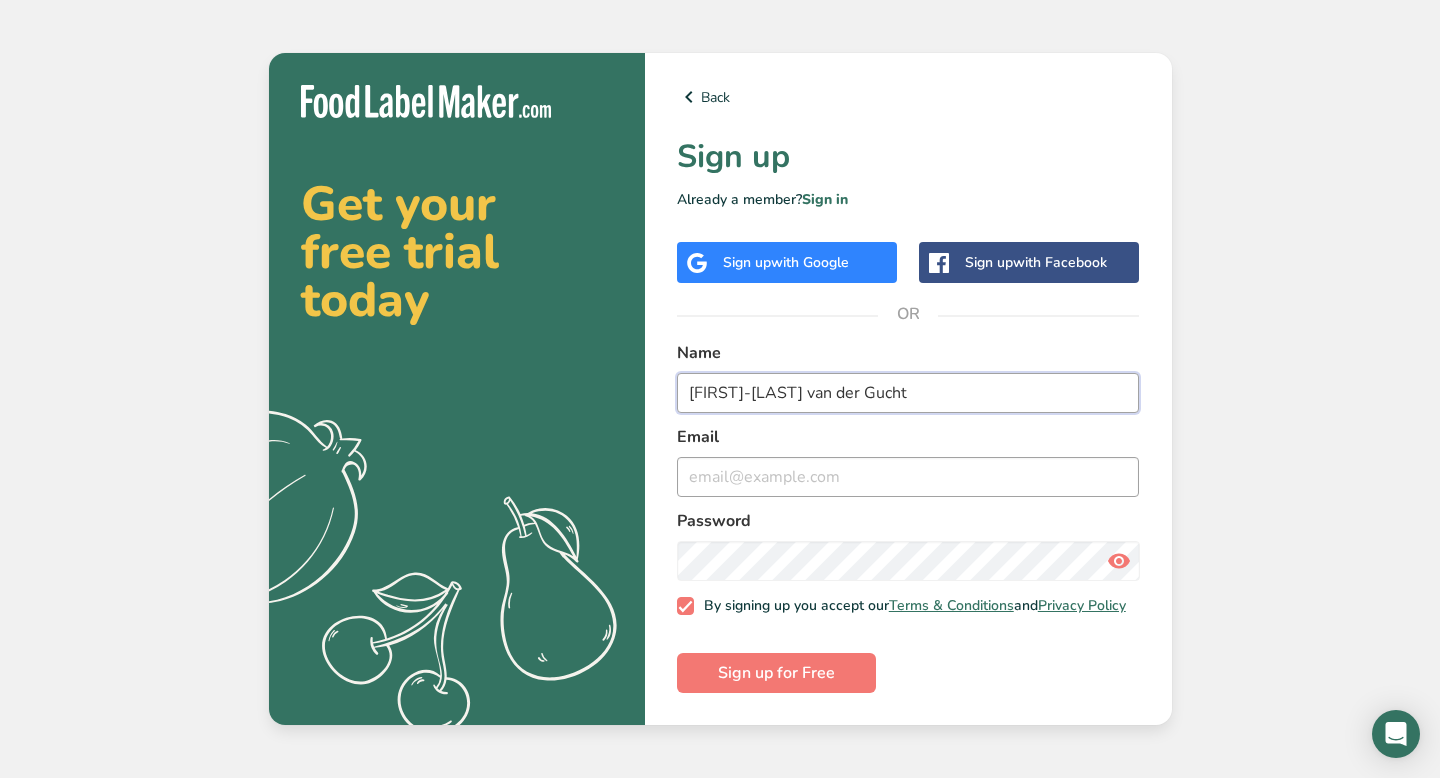 type on "[FIRST]-[LAST] van der Gucht" 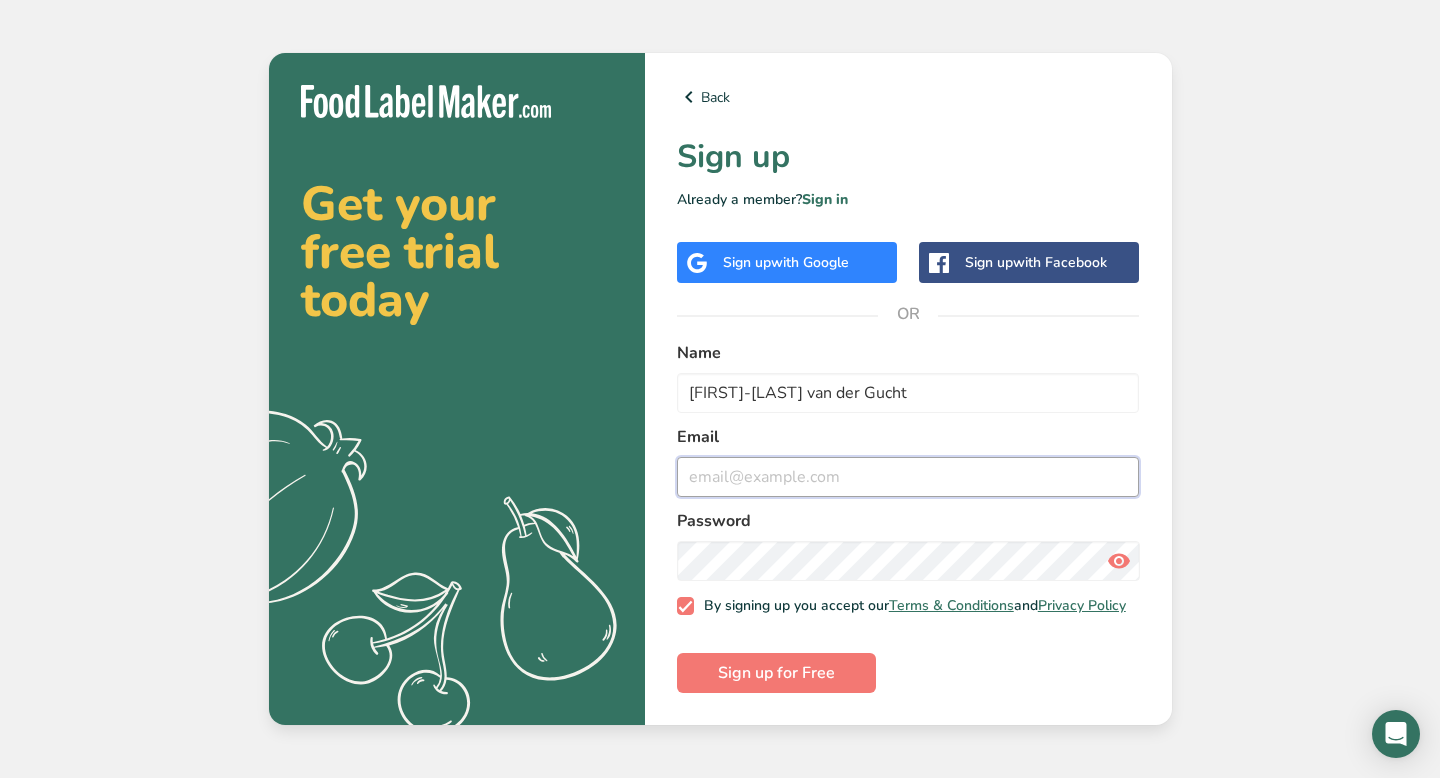 click at bounding box center [908, 477] 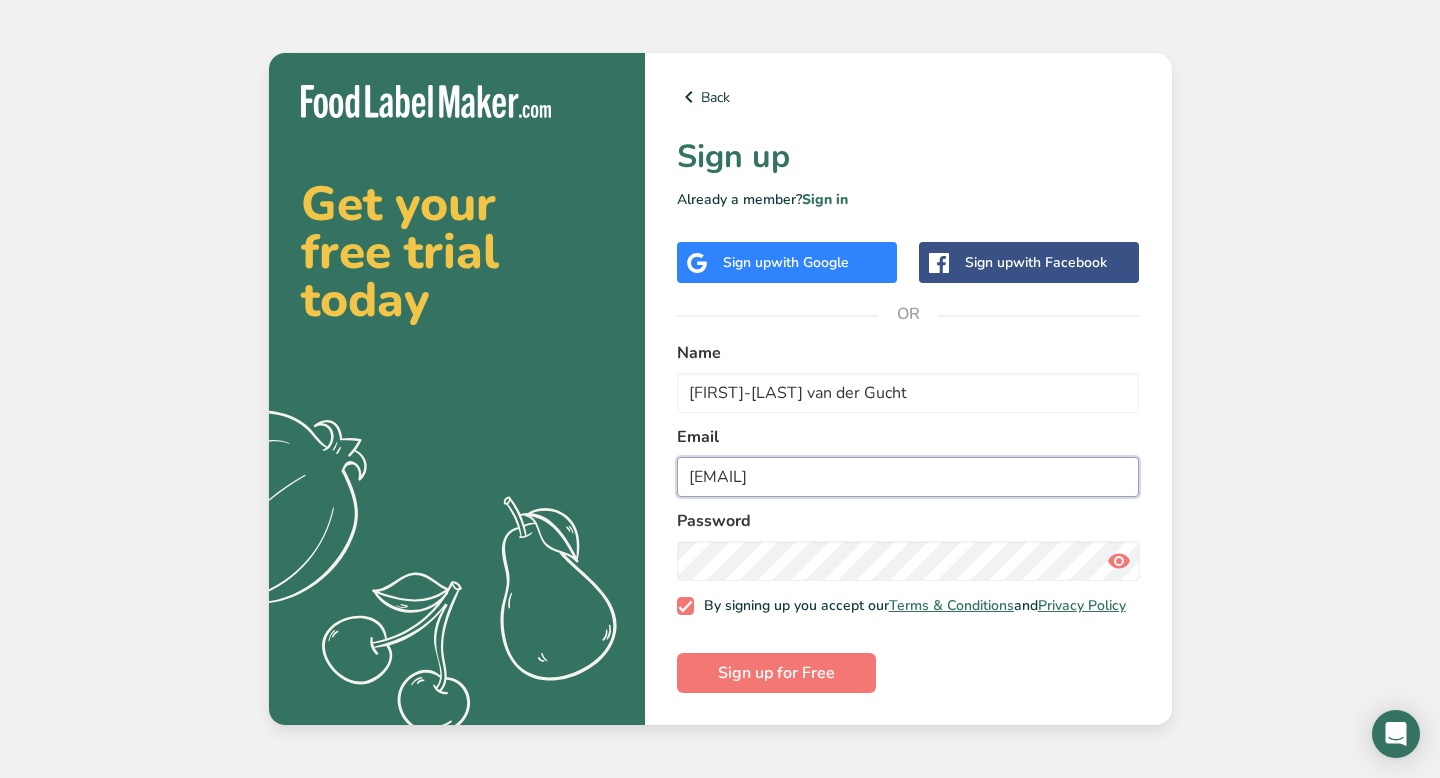 type on "[EMAIL]" 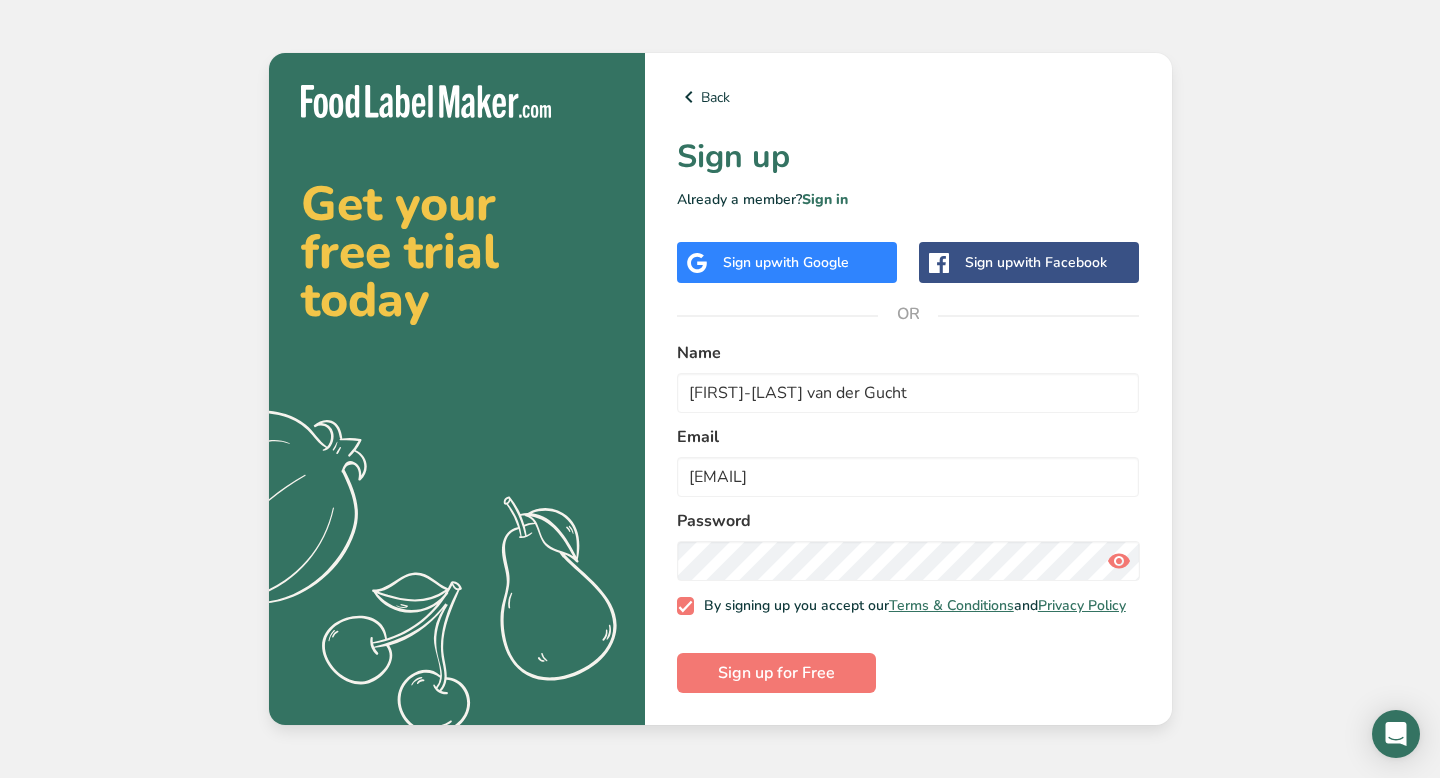 click on "Name [FIRST]-[LAST]   Email [EMAIL]   Password
By signing up you accept our
Terms & Conditions
and
Privacy Policy
Sign up for Free" at bounding box center [720, 389] 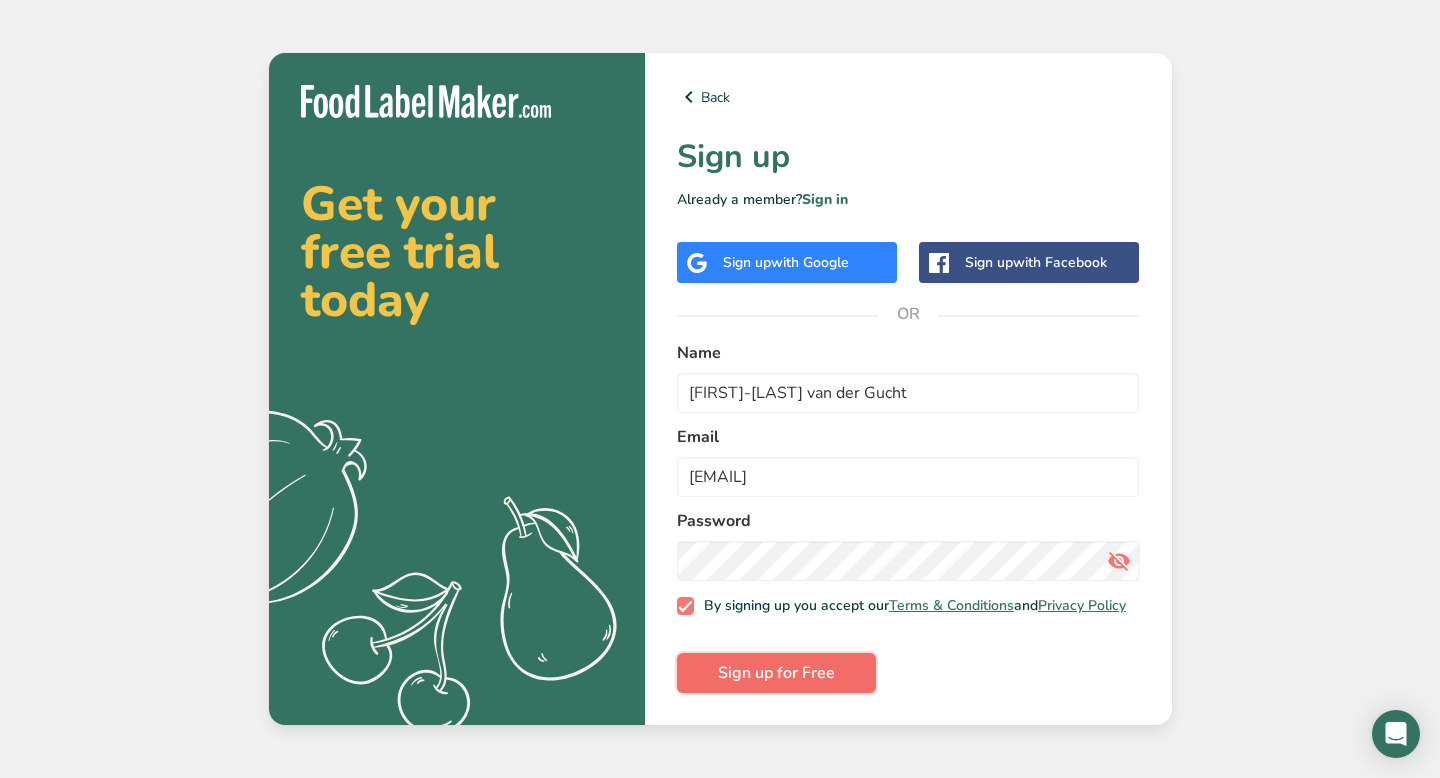 click on "Sign up for Free" at bounding box center (776, 673) 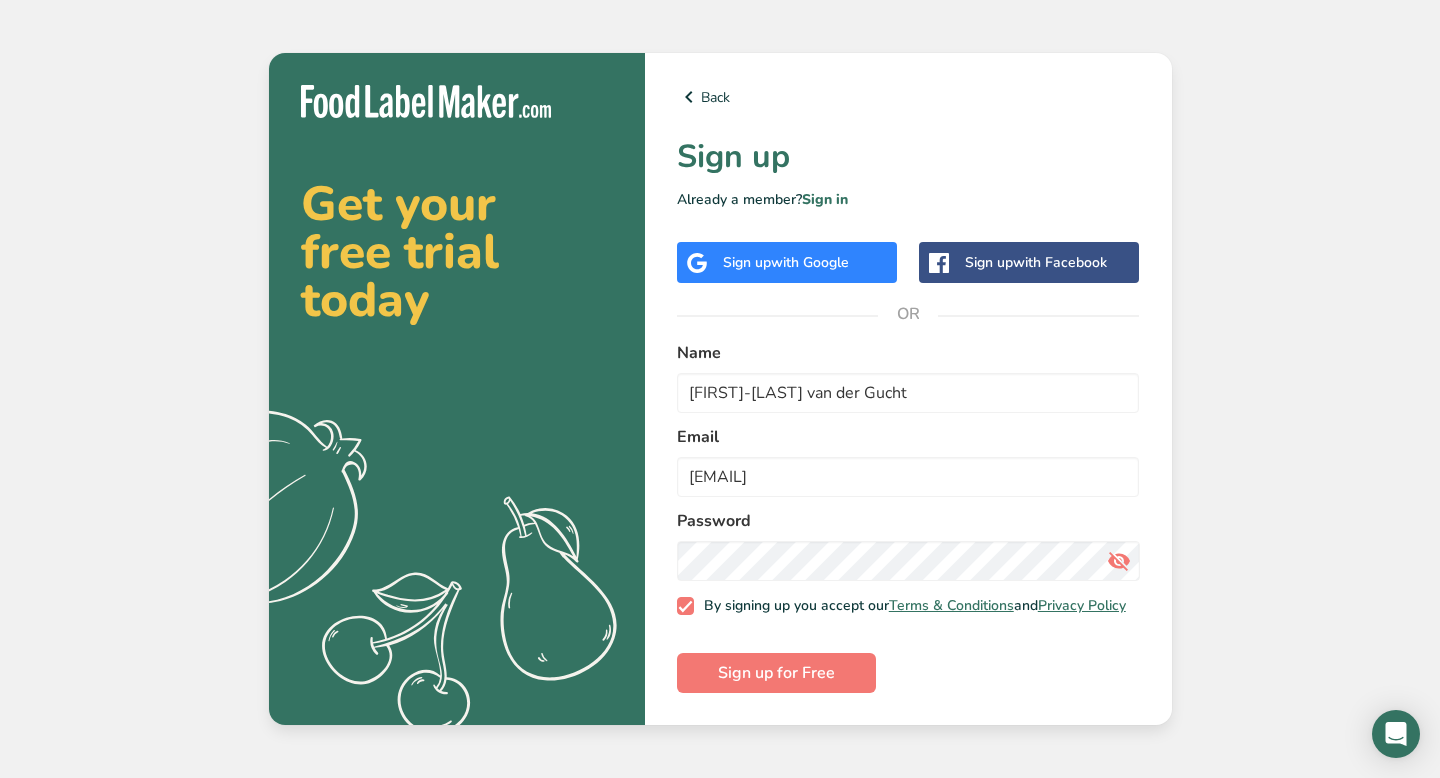 click on "with Google" at bounding box center (810, 262) 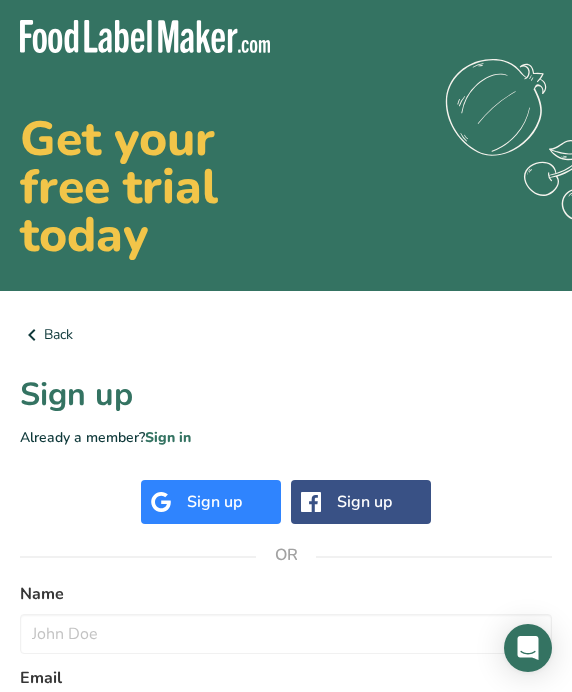 scroll, scrollTop: 0, scrollLeft: 0, axis: both 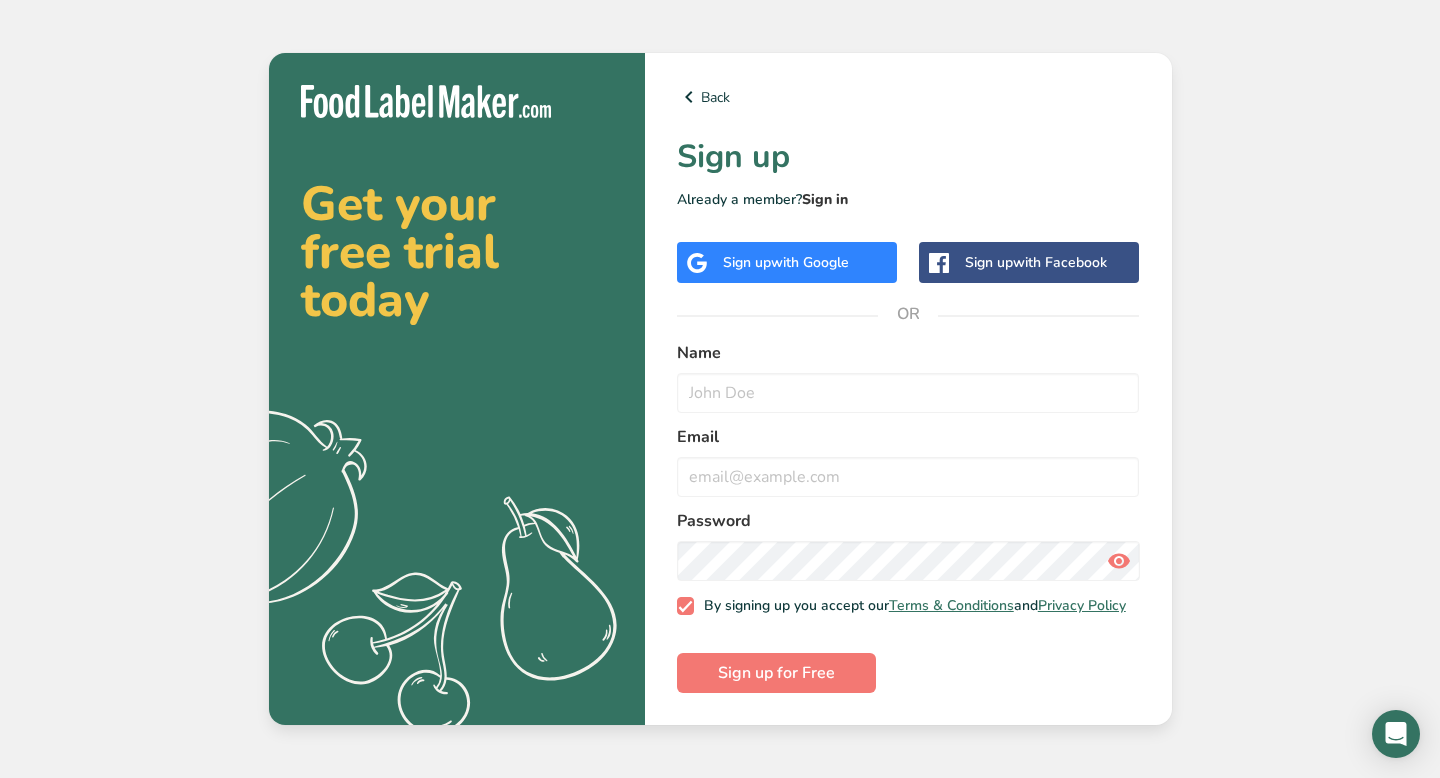 click on "Sign in" at bounding box center [825, 199] 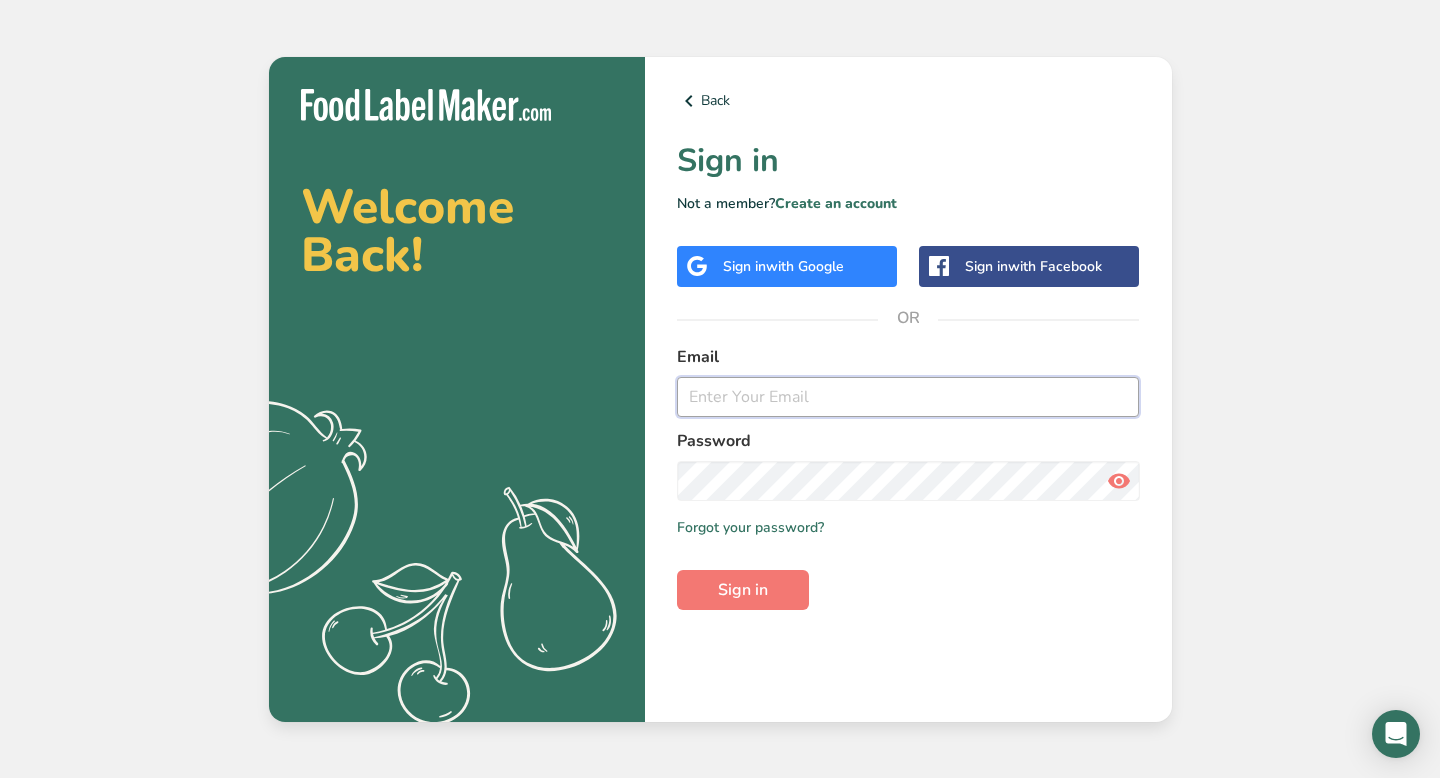 type on "[EMAIL]" 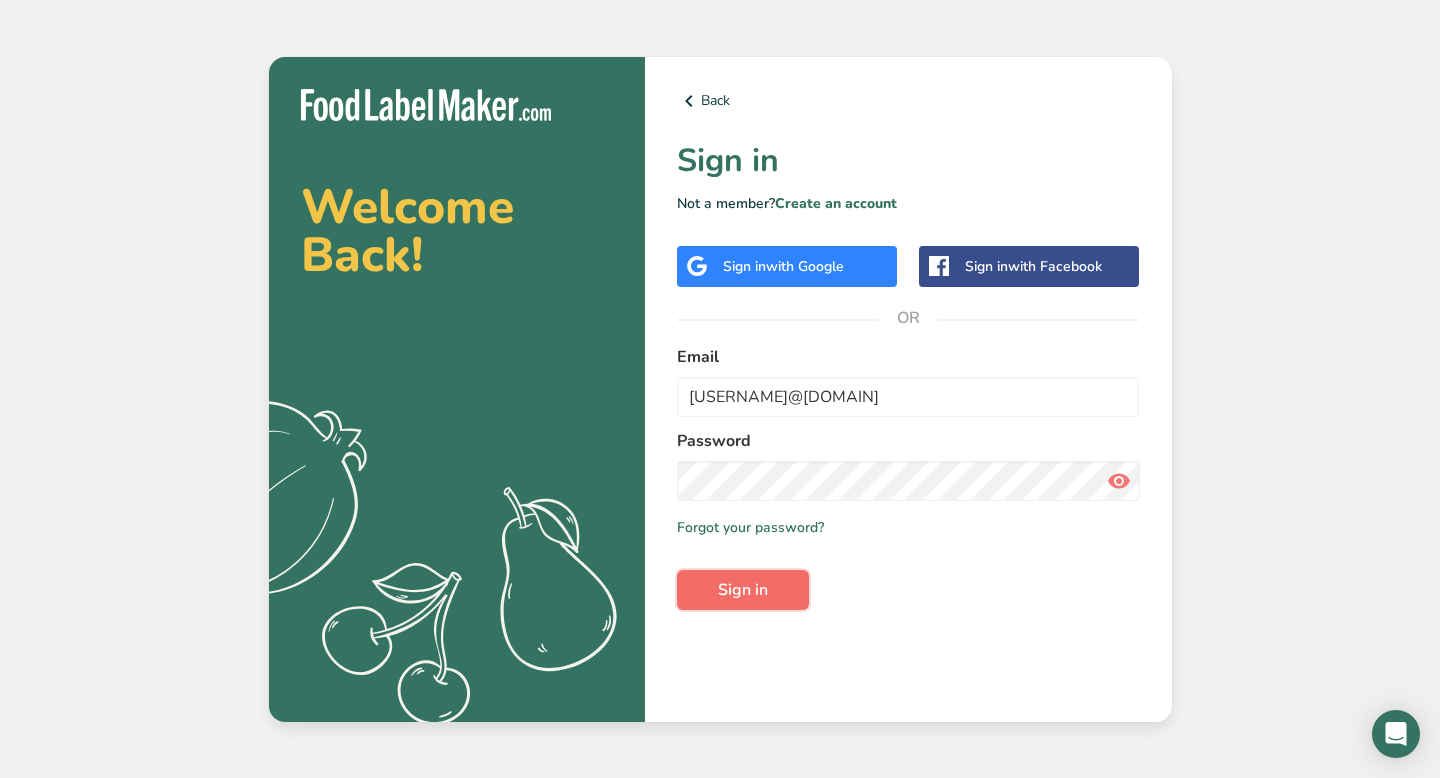 click on "Sign in" at bounding box center [743, 590] 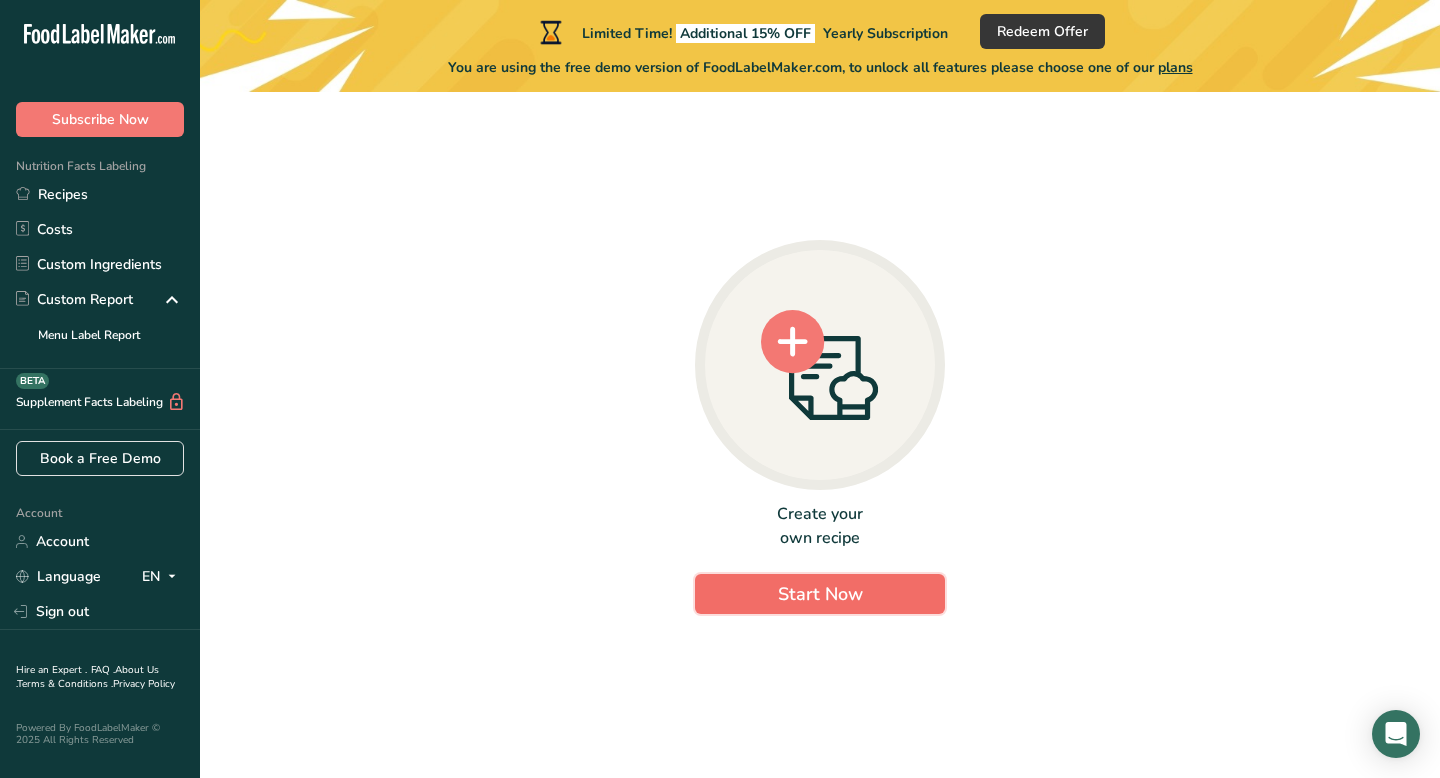 click on "Start Now" at bounding box center (820, 594) 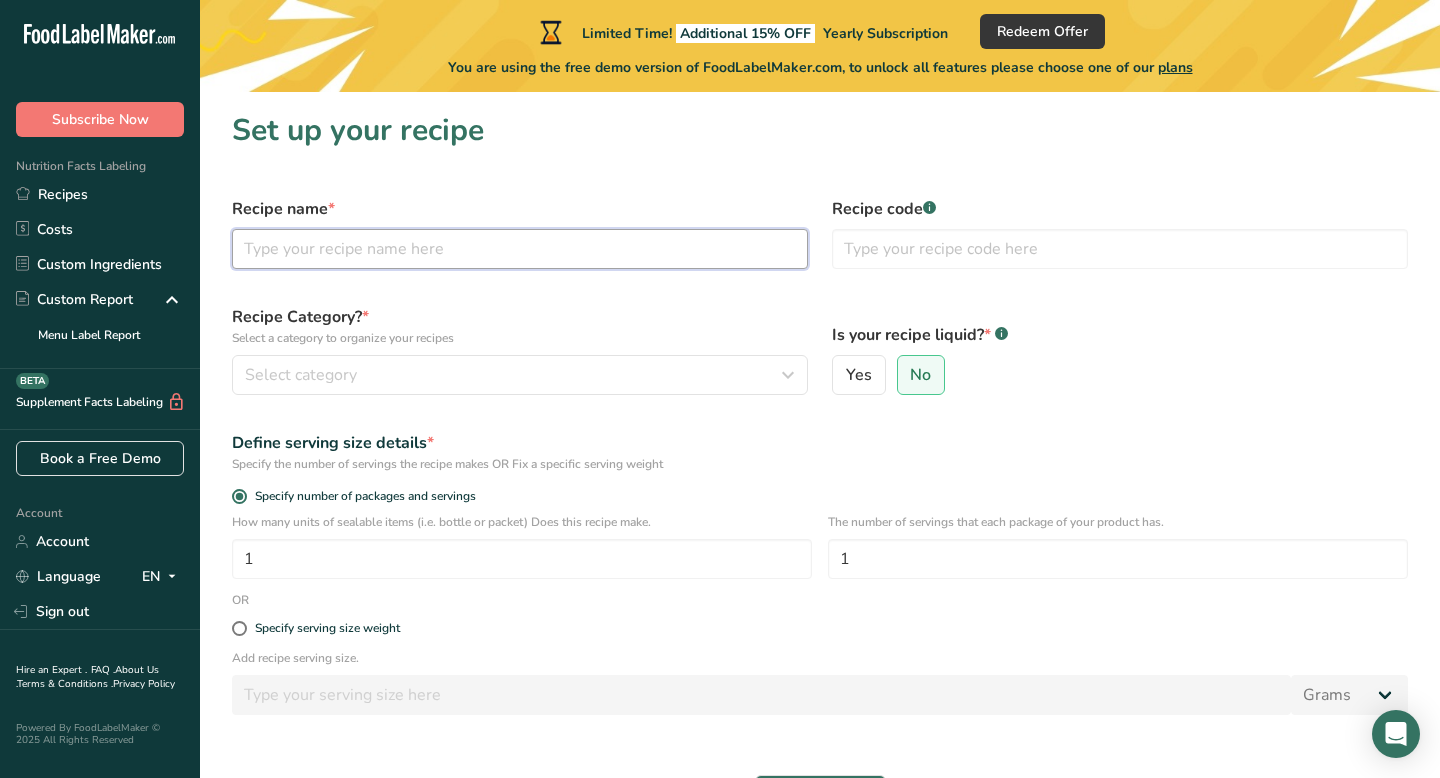 click at bounding box center [520, 249] 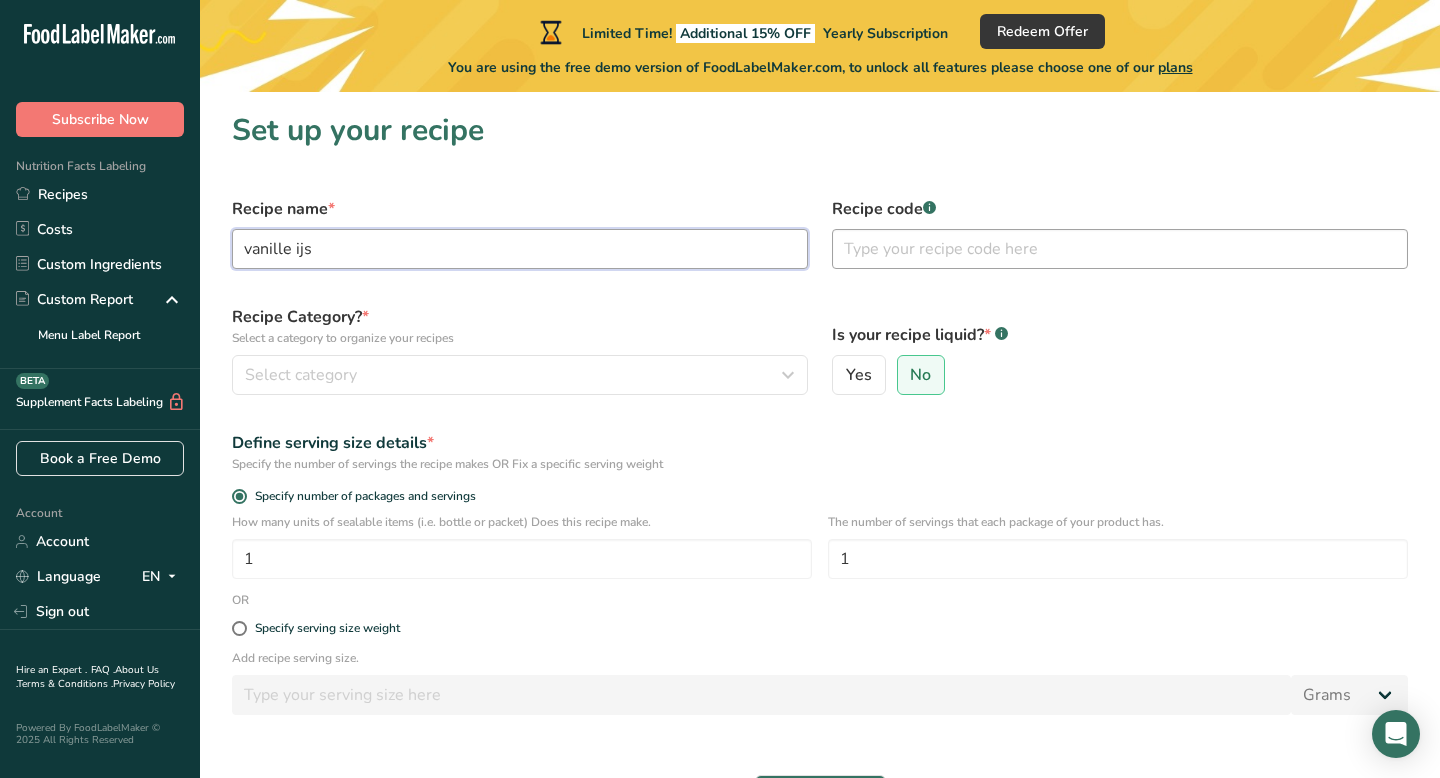 type on "vanille ijs" 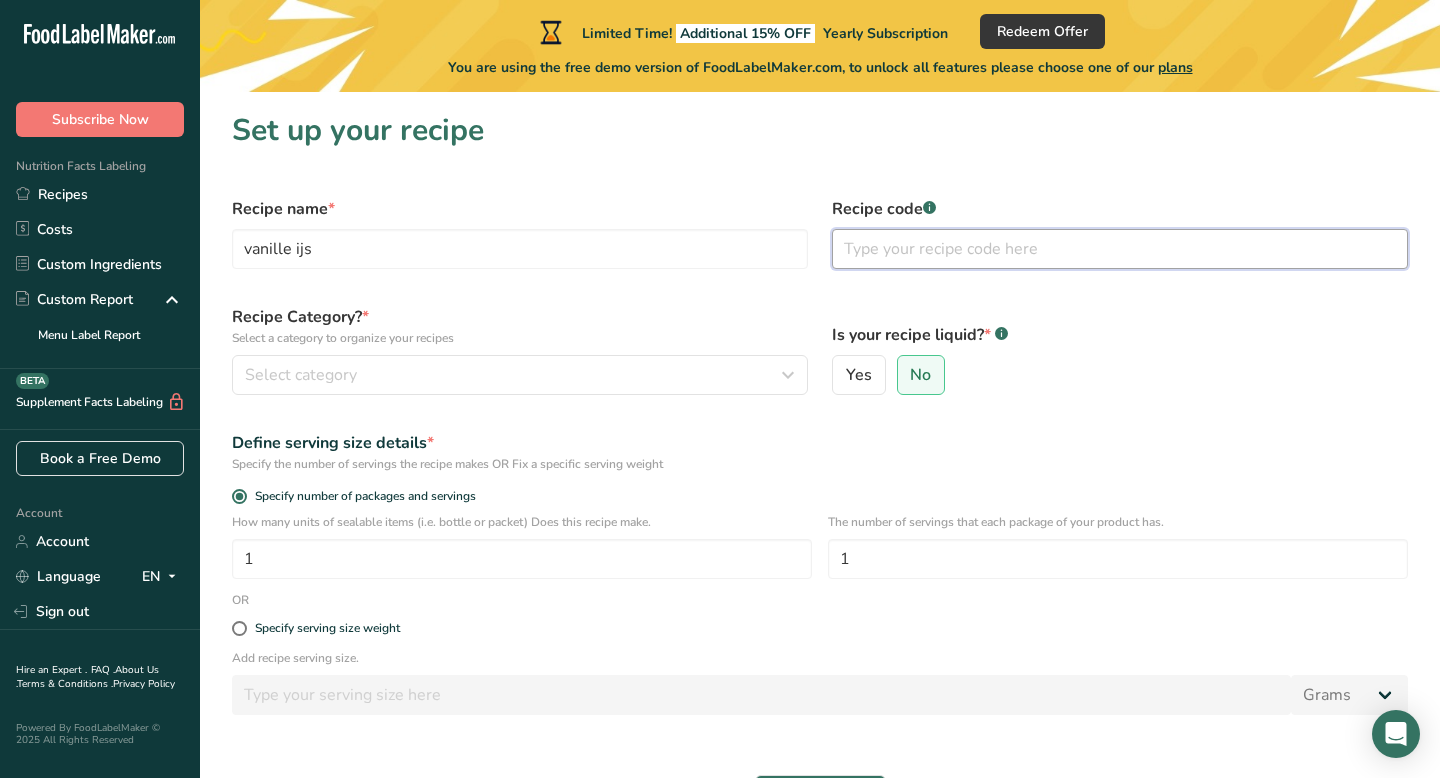 click at bounding box center [1120, 249] 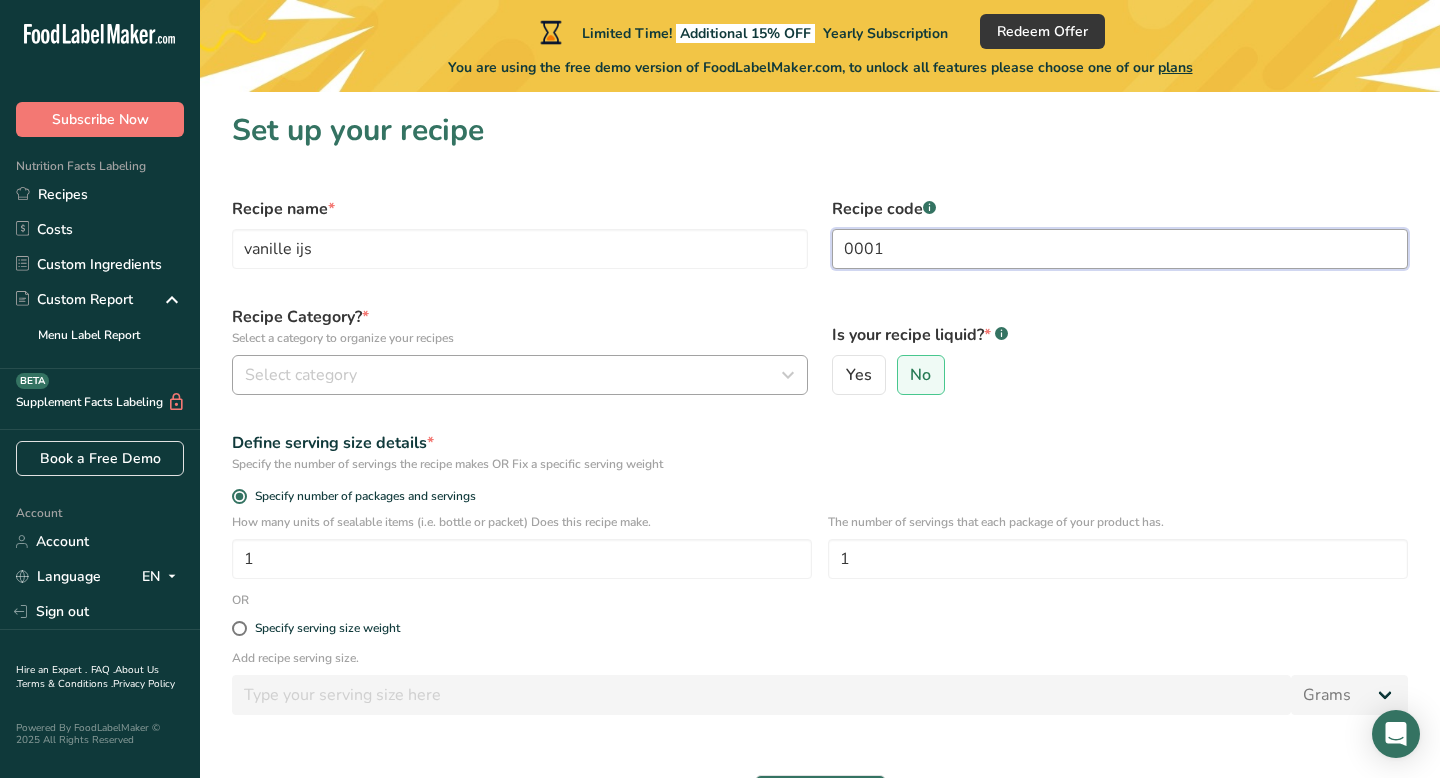 type on "0001" 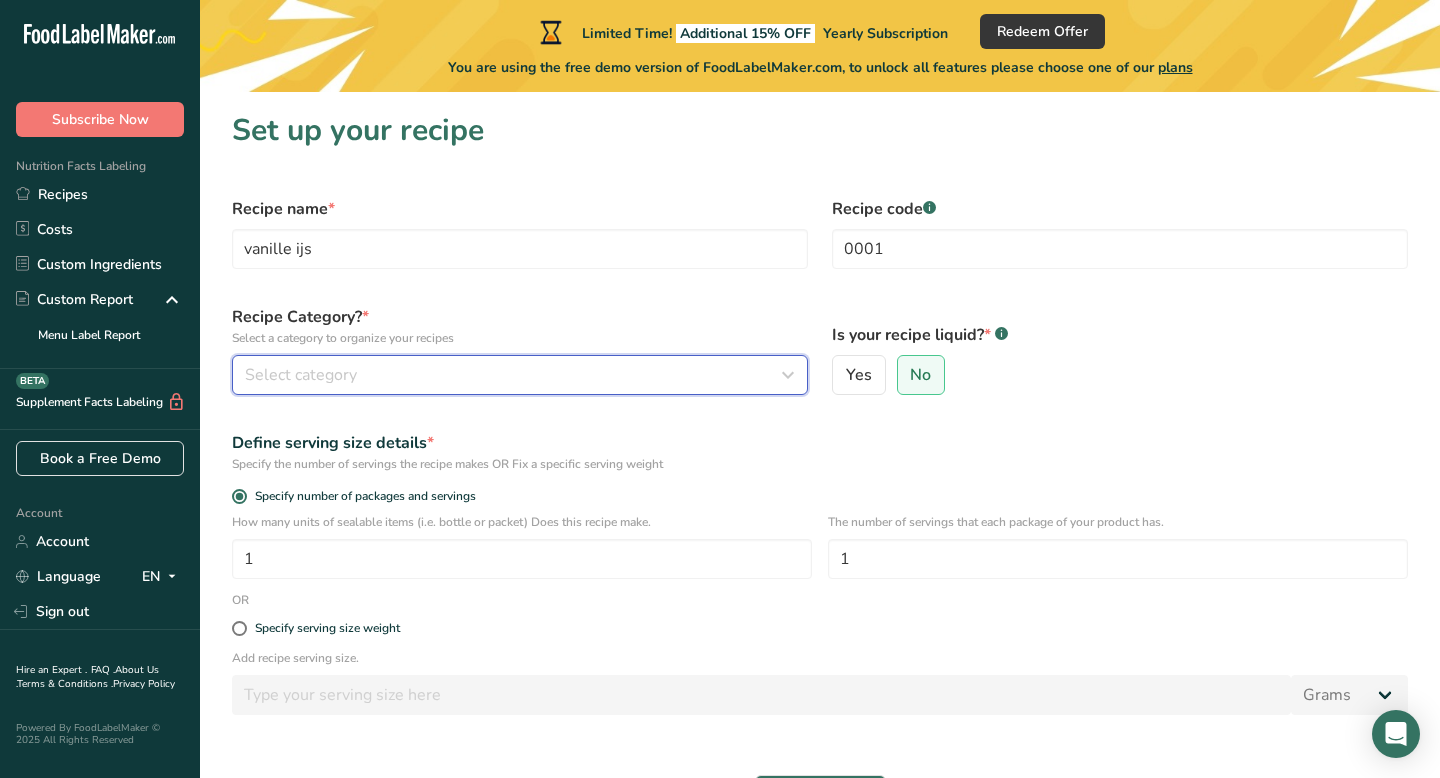 click on "Select category" at bounding box center (301, 375) 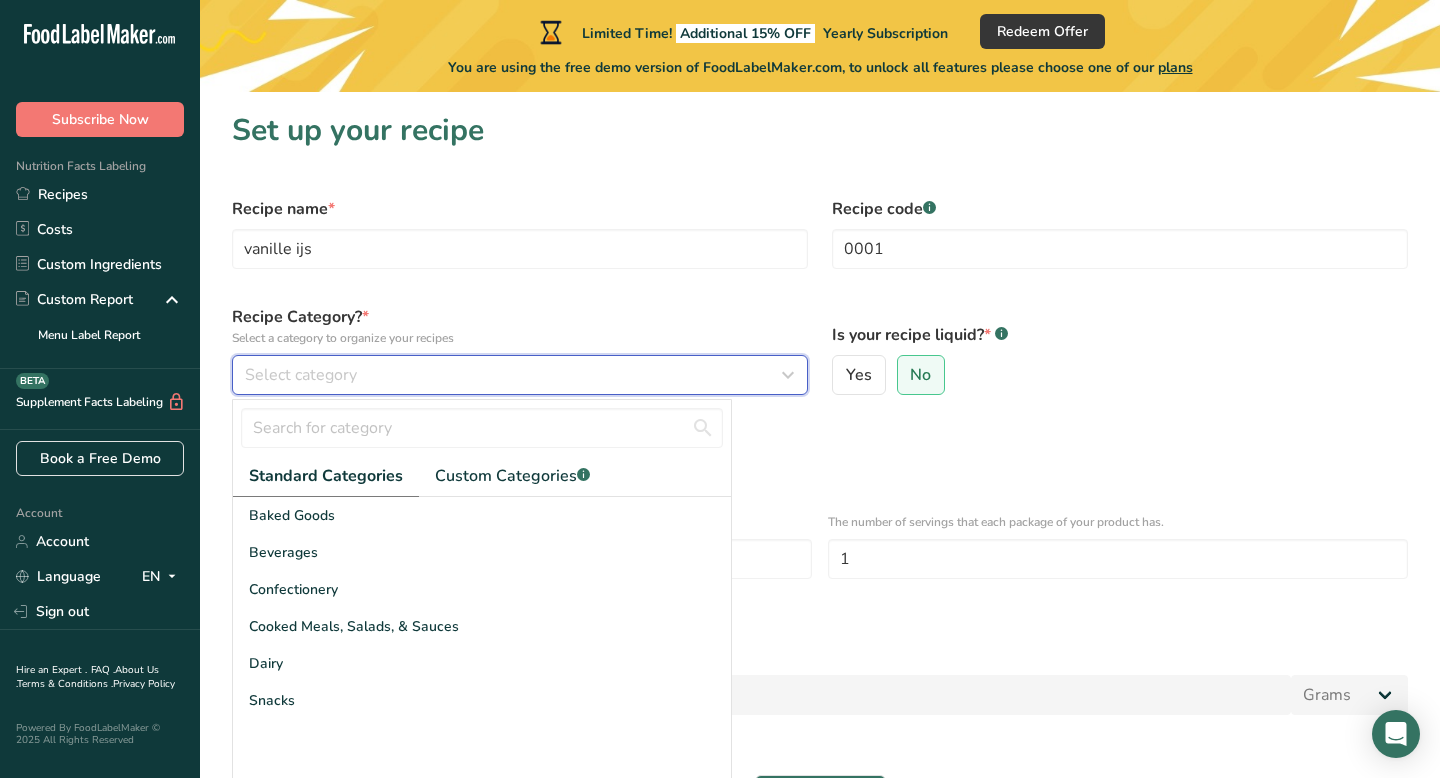 click at bounding box center [788, 375] 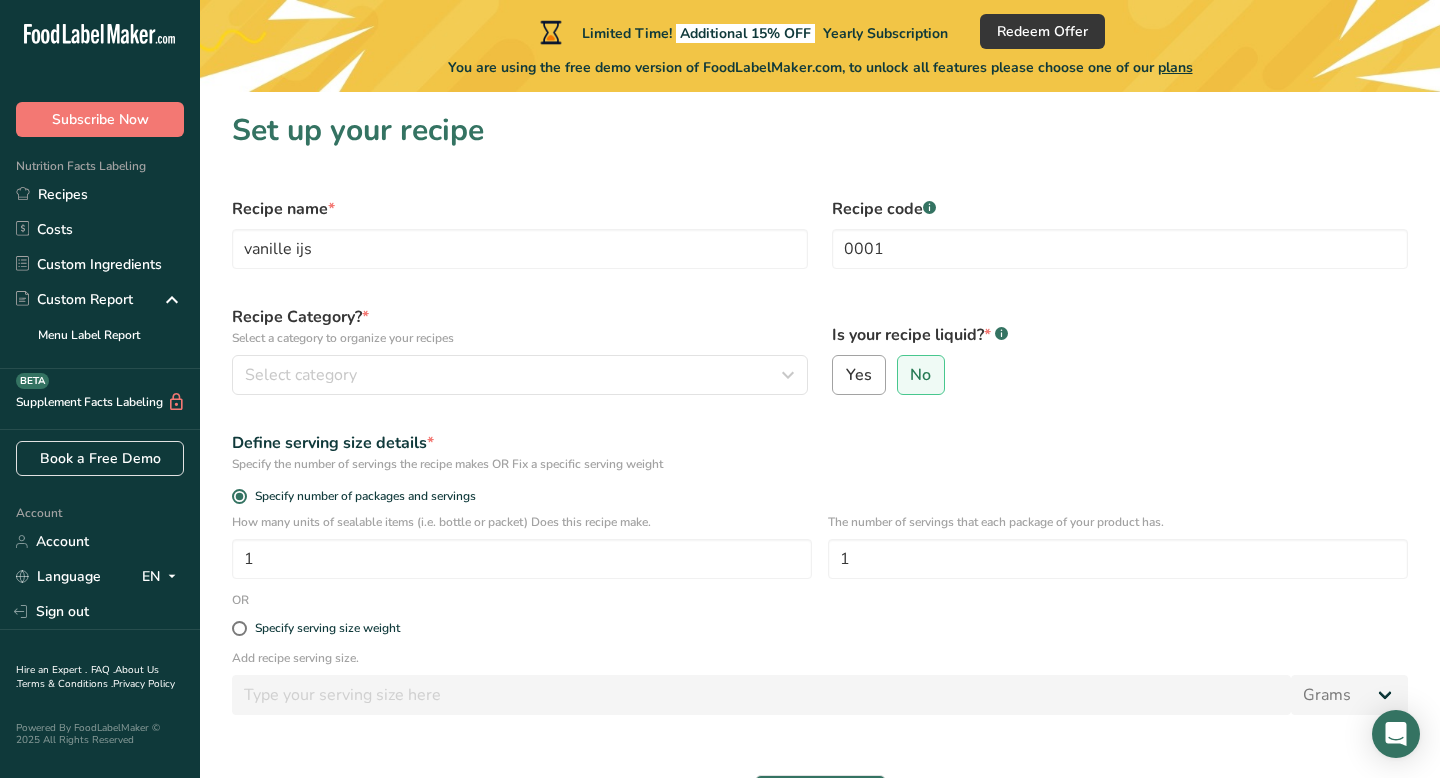click on "Yes" at bounding box center (859, 375) 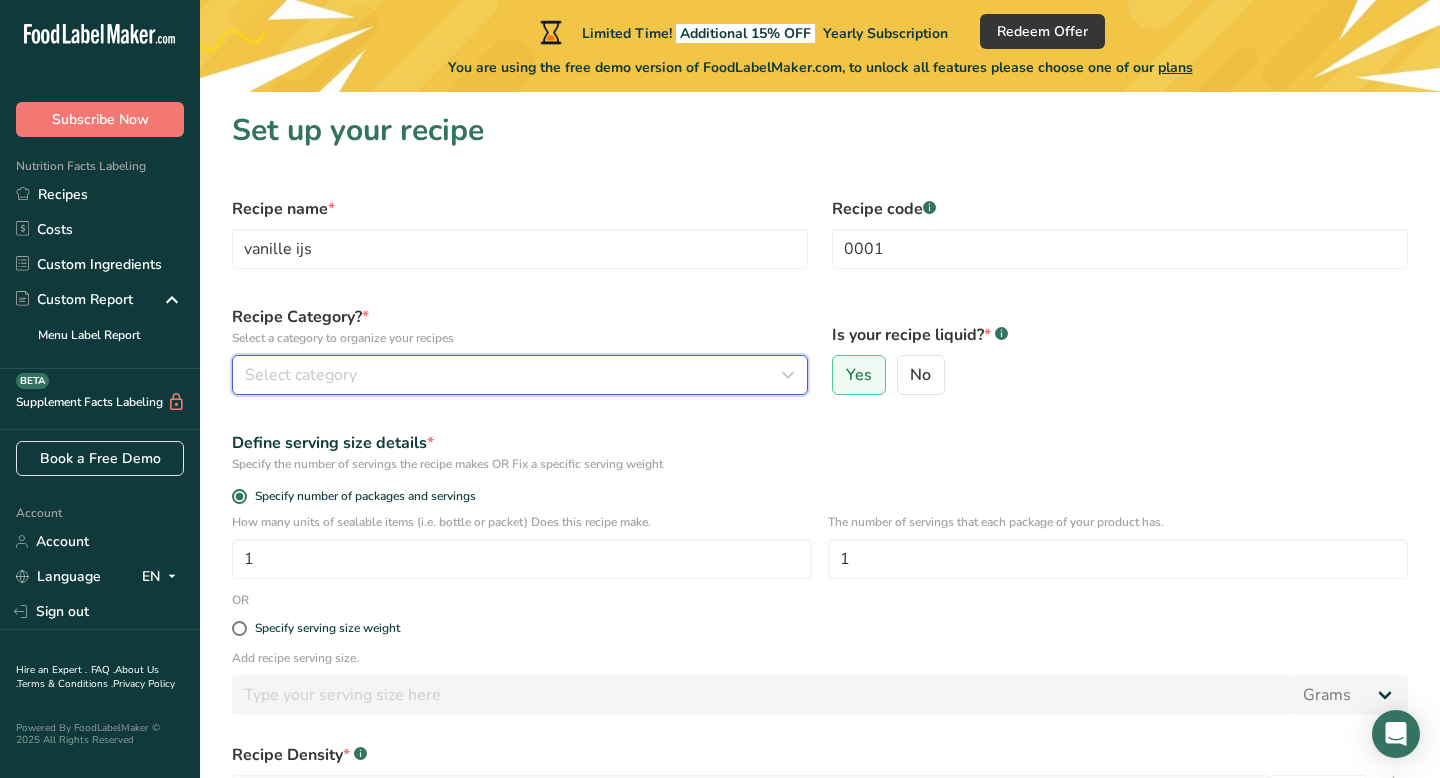 click on "Select category" at bounding box center (301, 375) 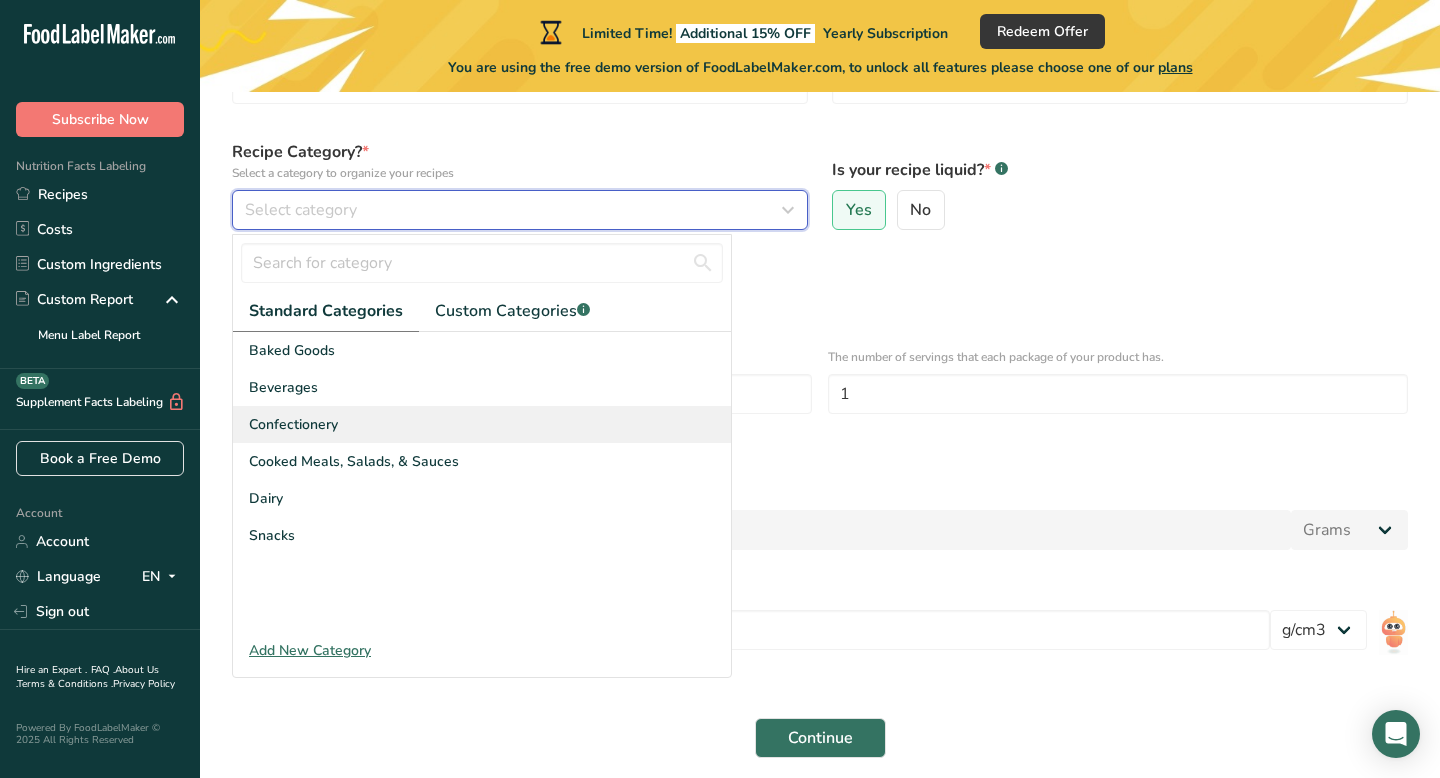 scroll, scrollTop: 189, scrollLeft: 0, axis: vertical 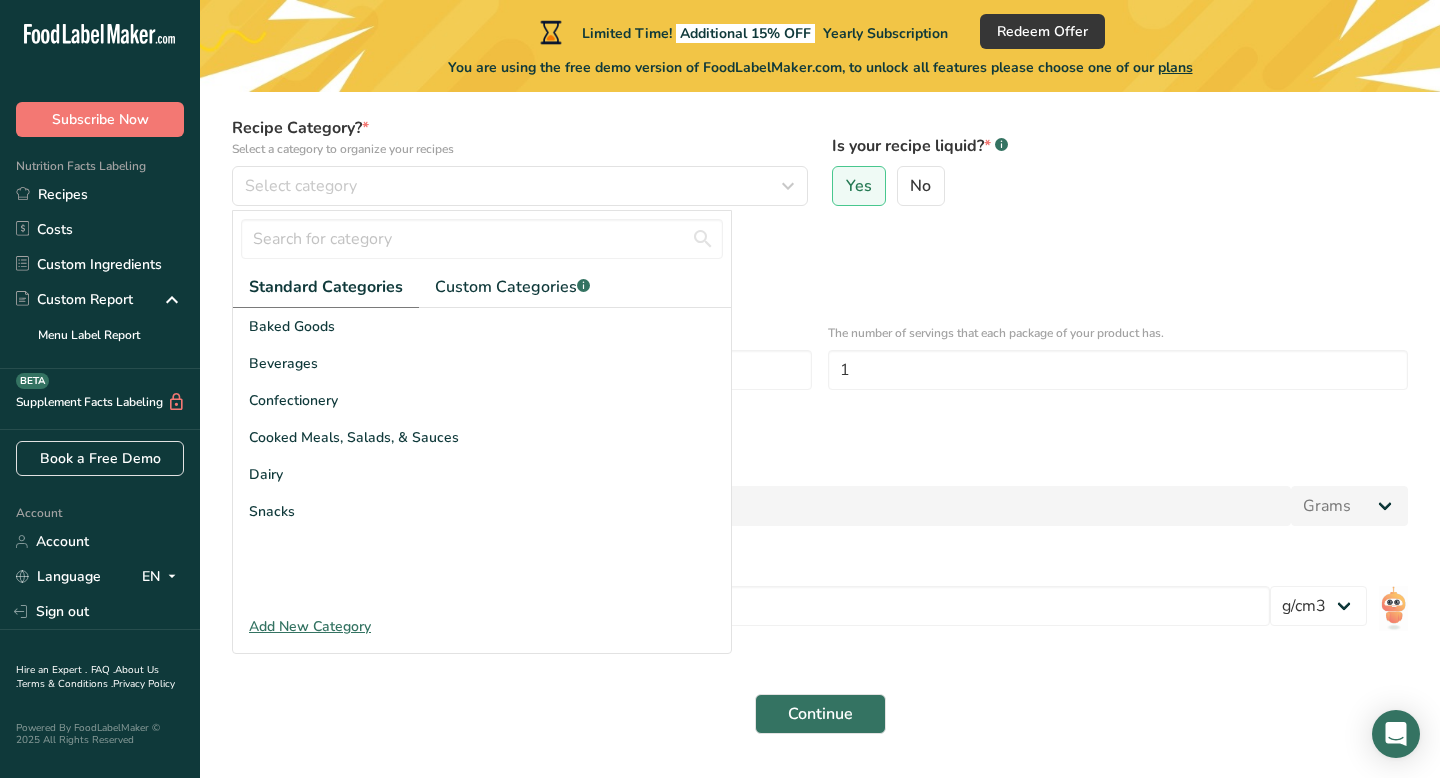click on "Add New Category" at bounding box center [482, 626] 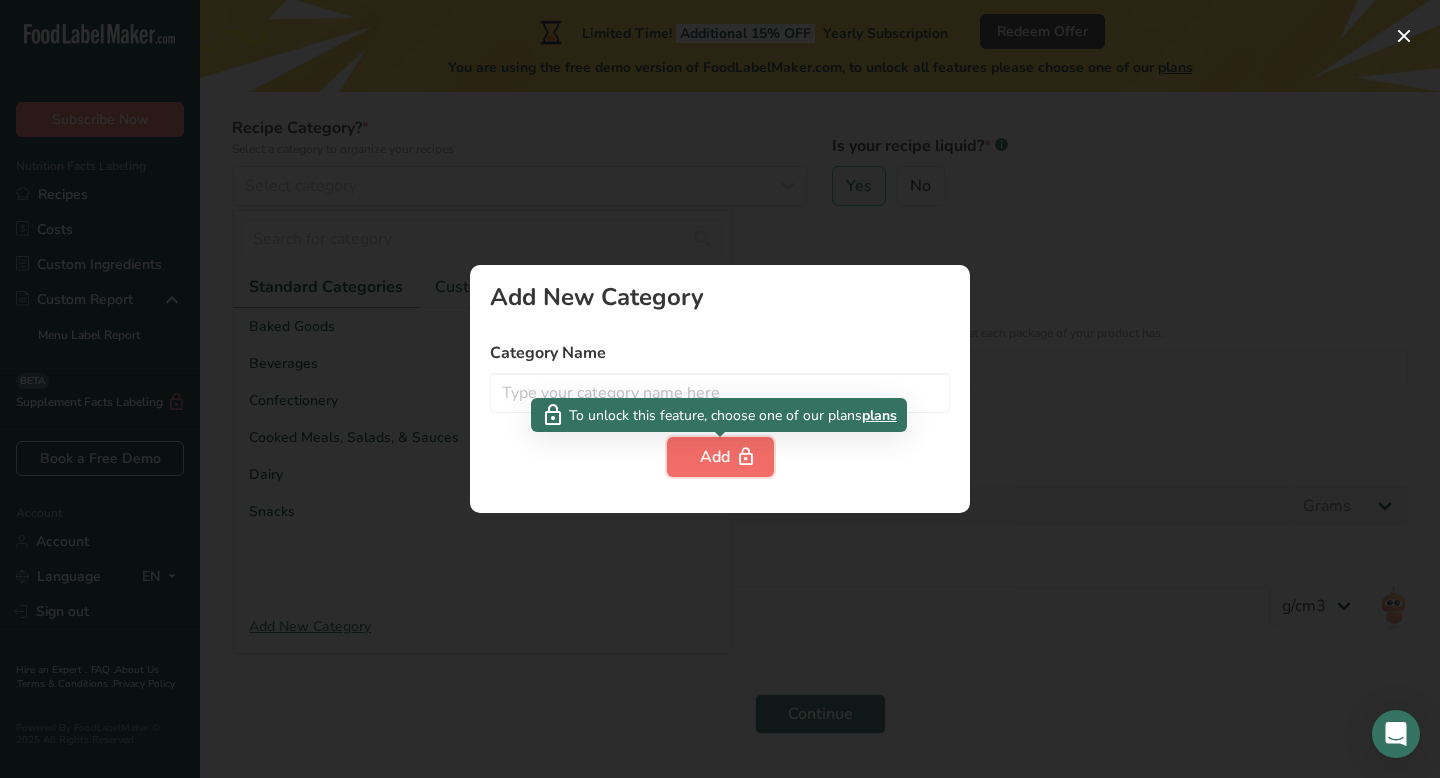 click on "Add" at bounding box center (720, 457) 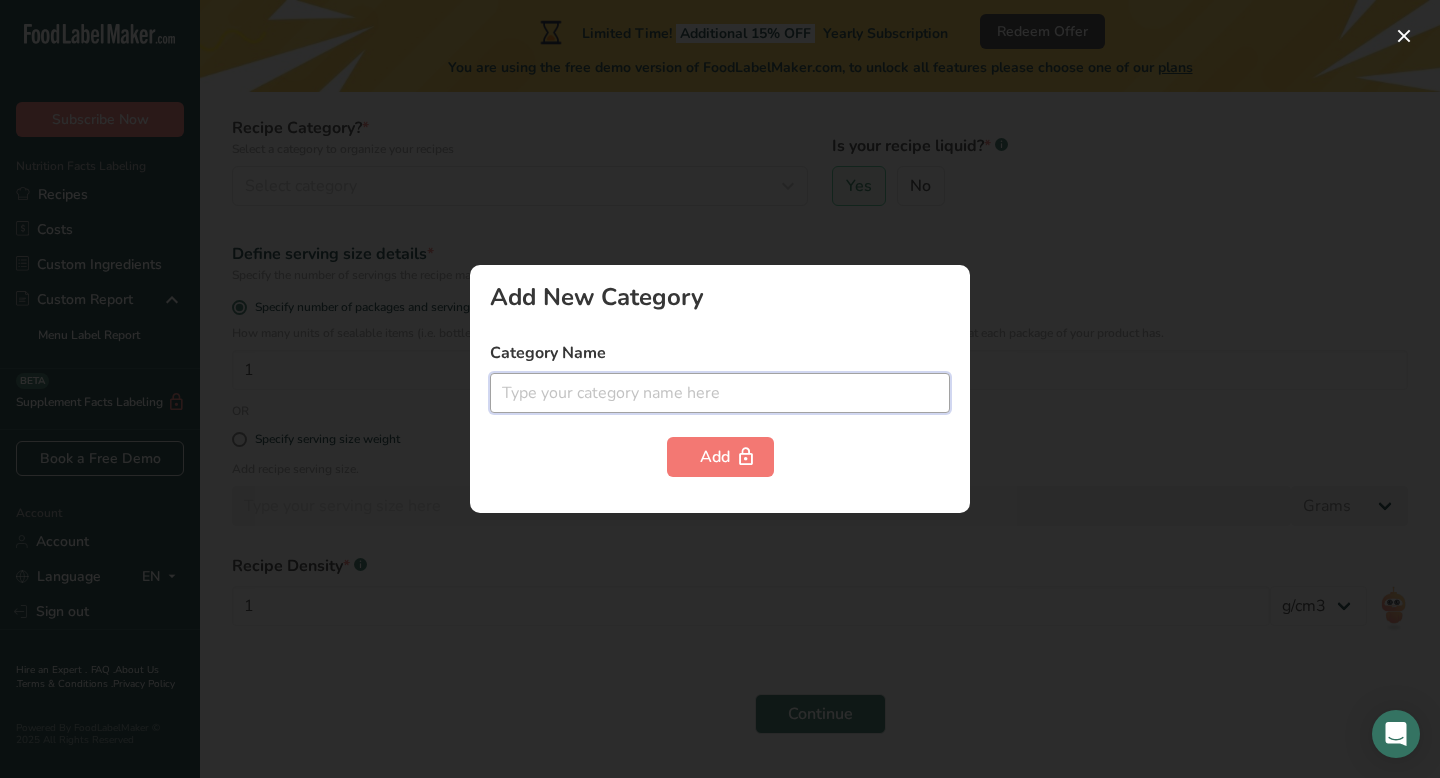click at bounding box center (720, 393) 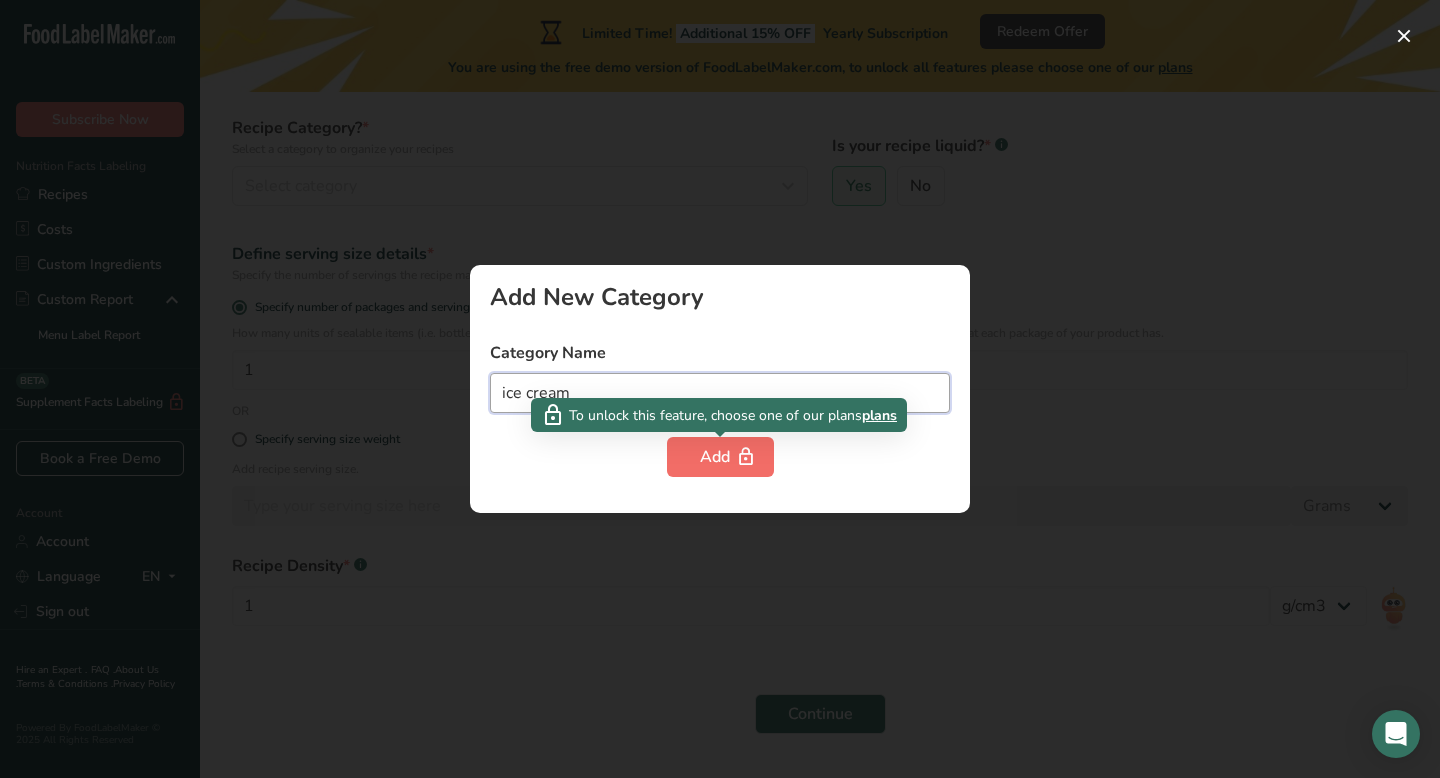 type on "ice cream" 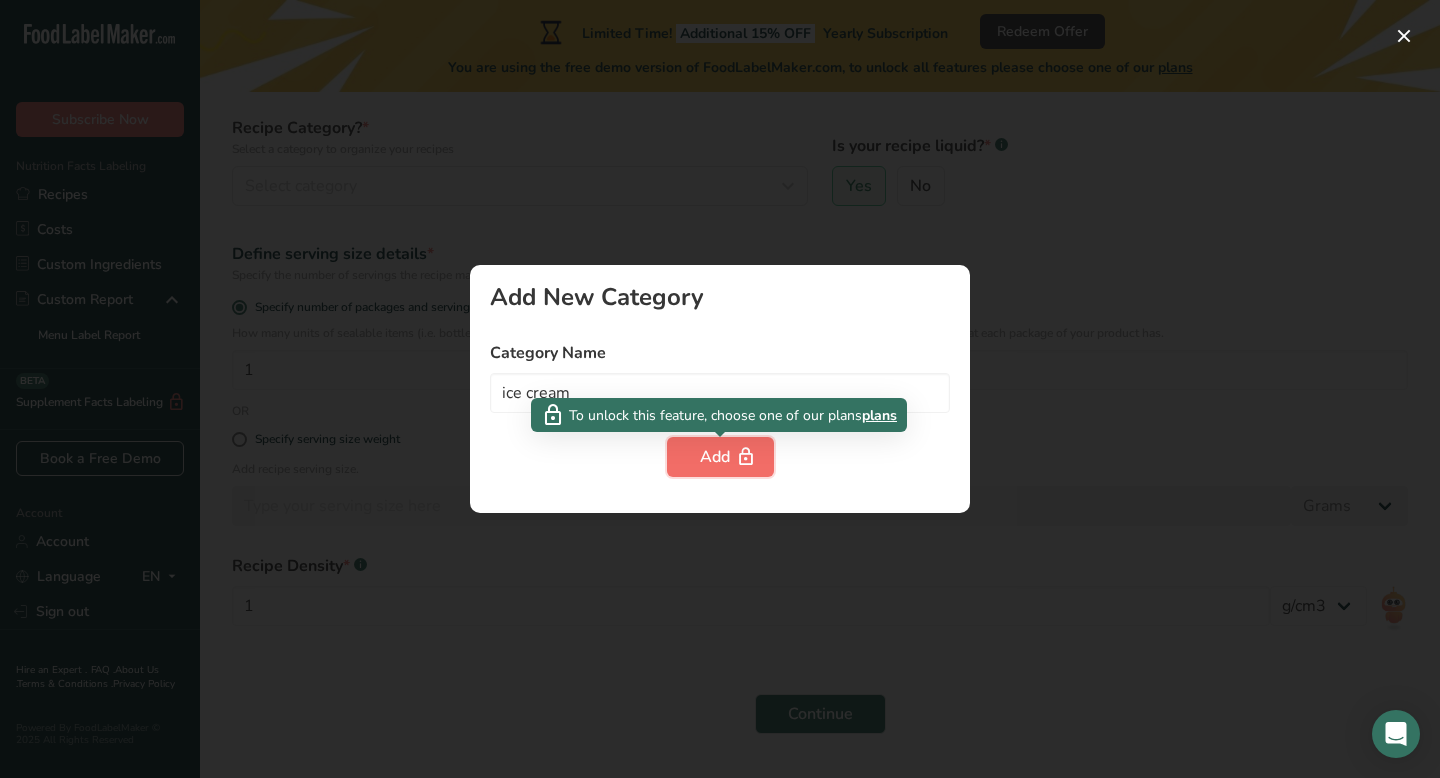 click at bounding box center [746, 457] 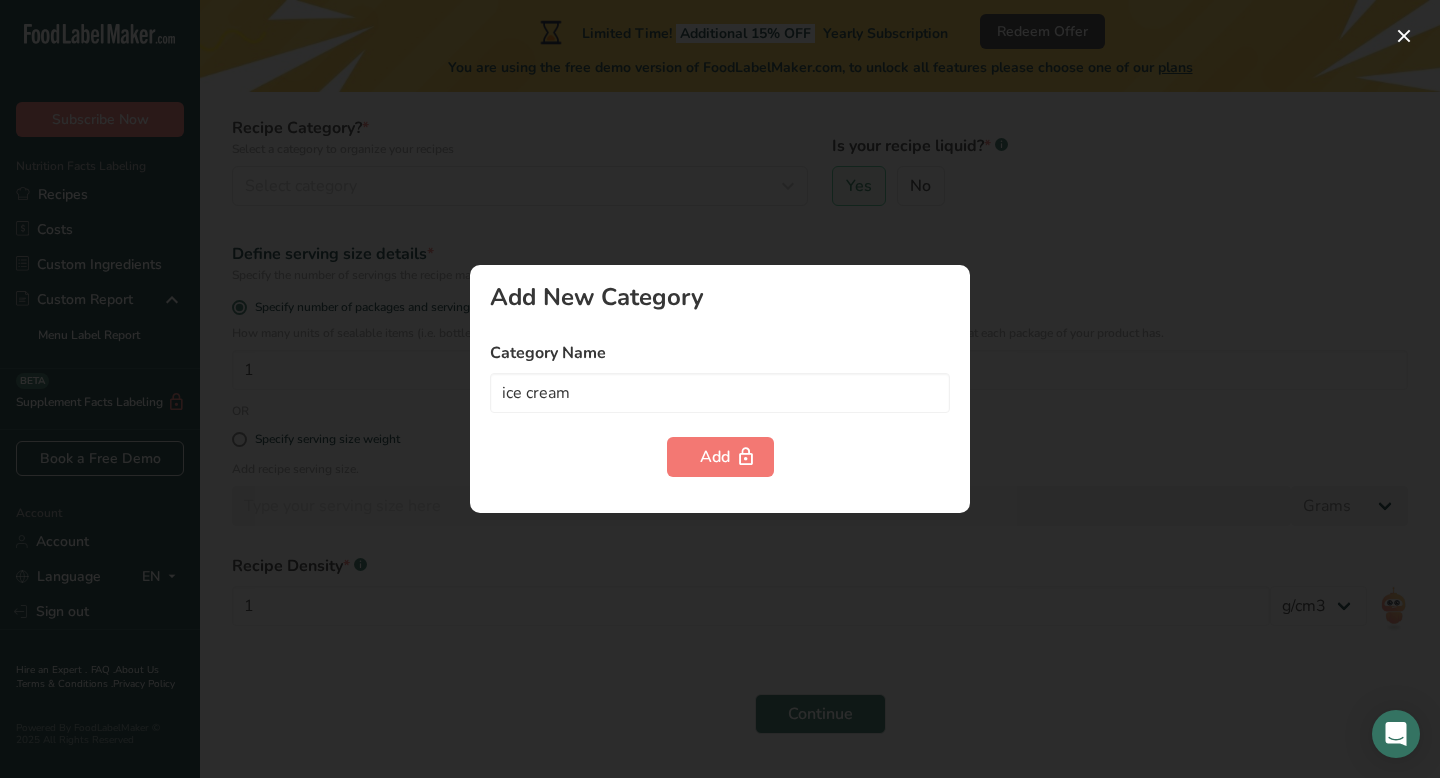 click at bounding box center (720, 389) 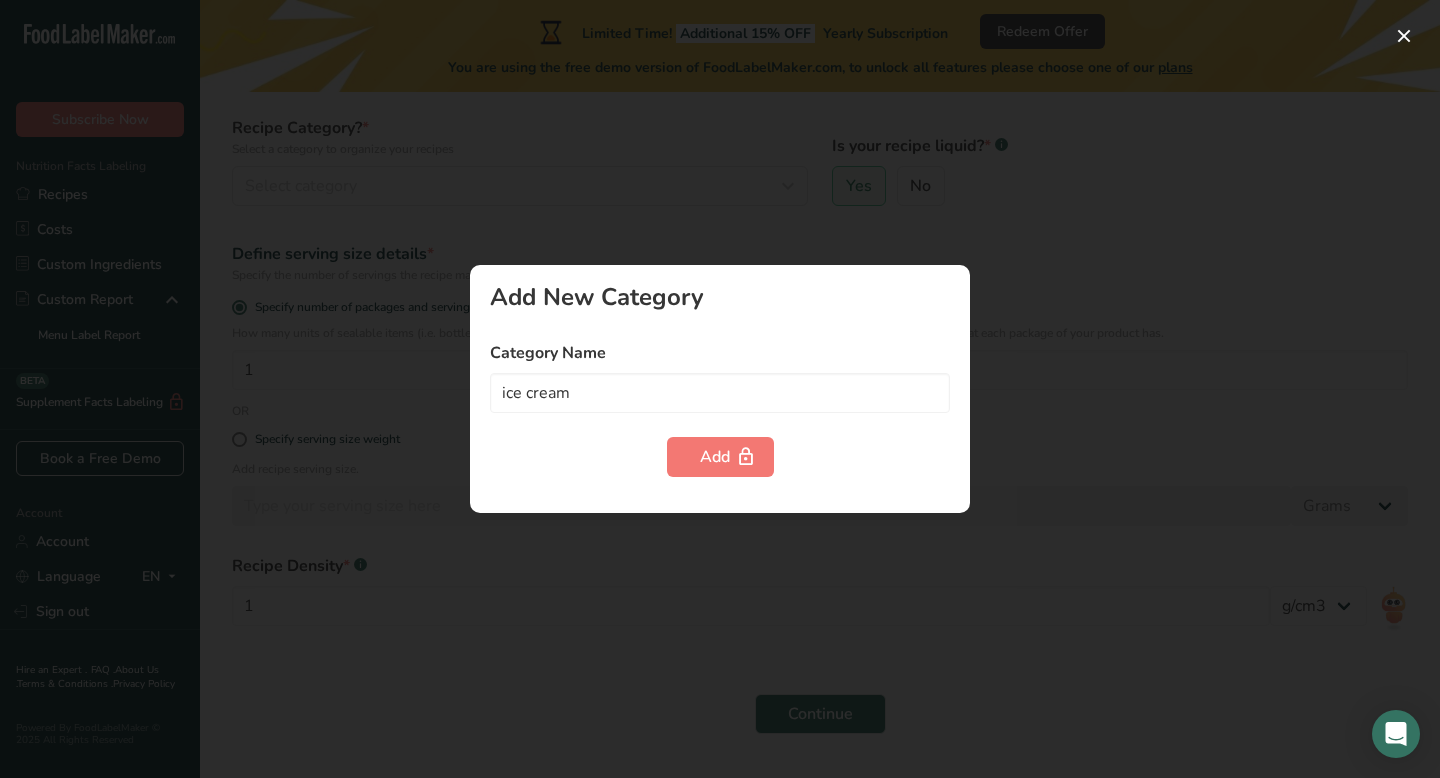 type 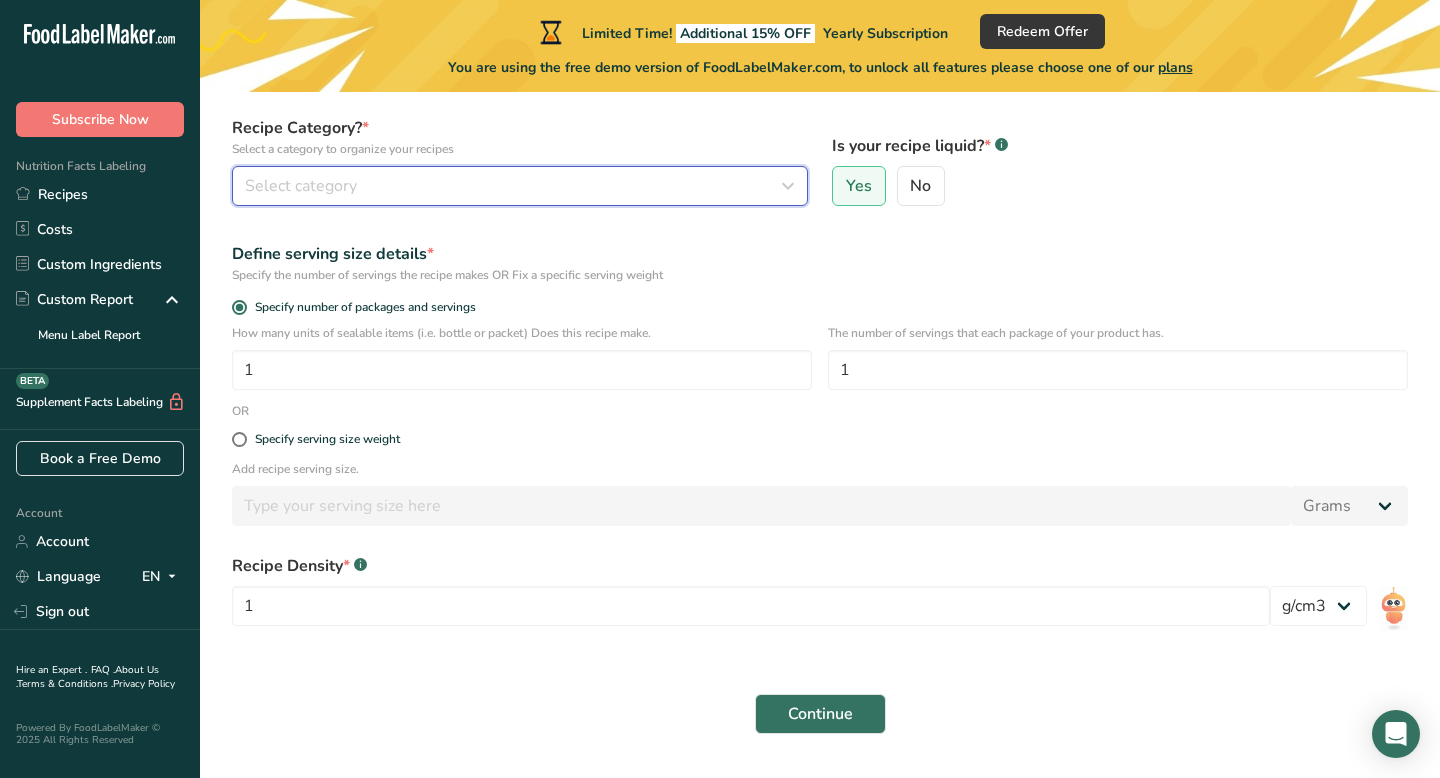 click at bounding box center [788, 186] 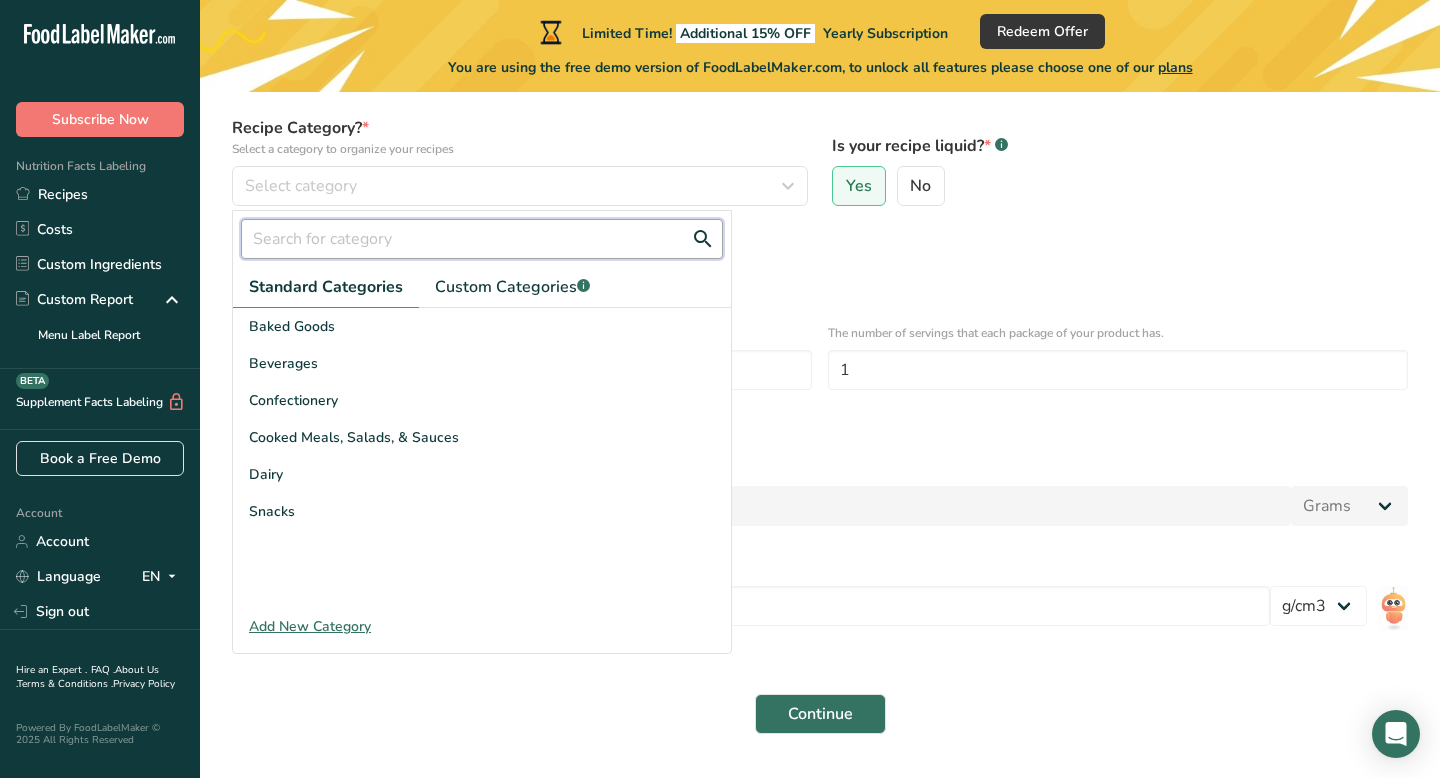 click at bounding box center (482, 239) 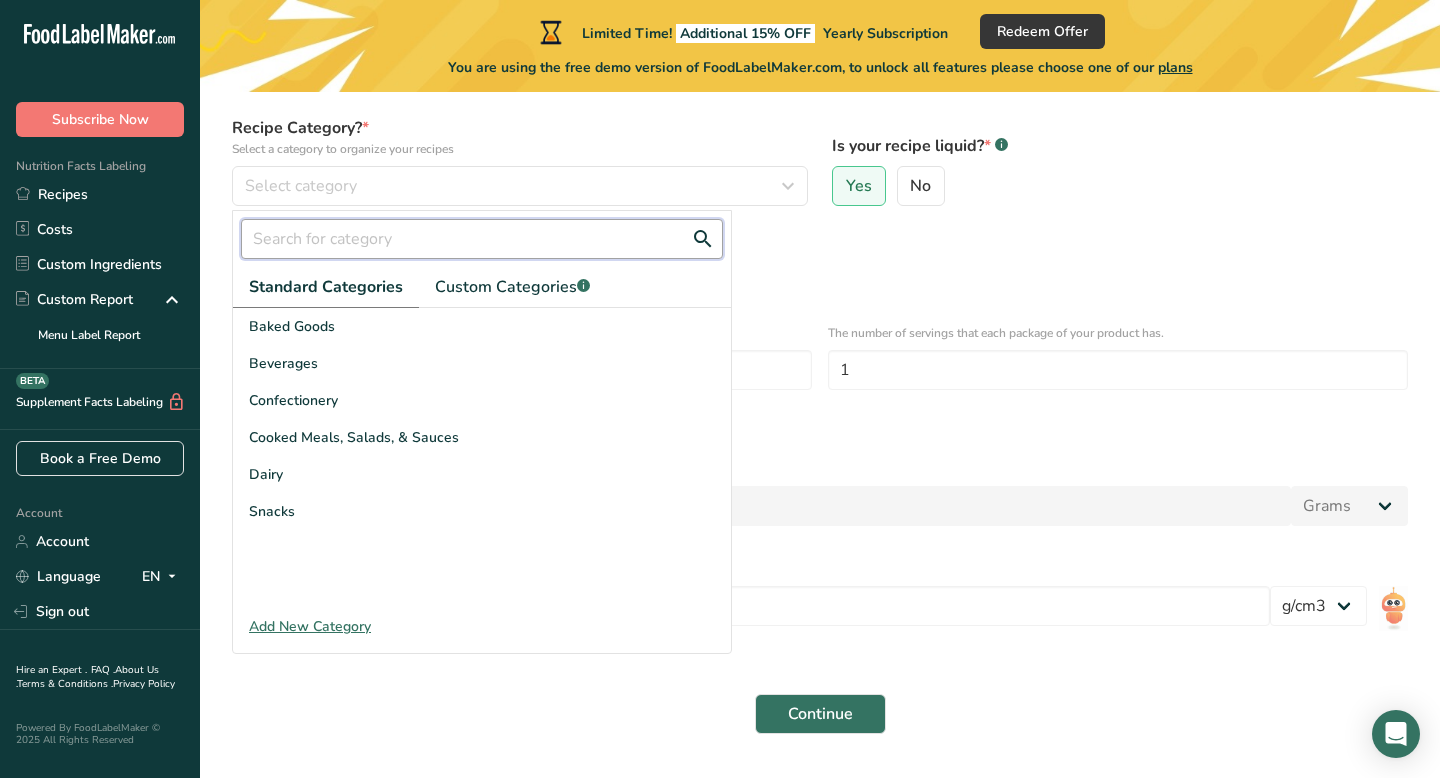 click at bounding box center [482, 239] 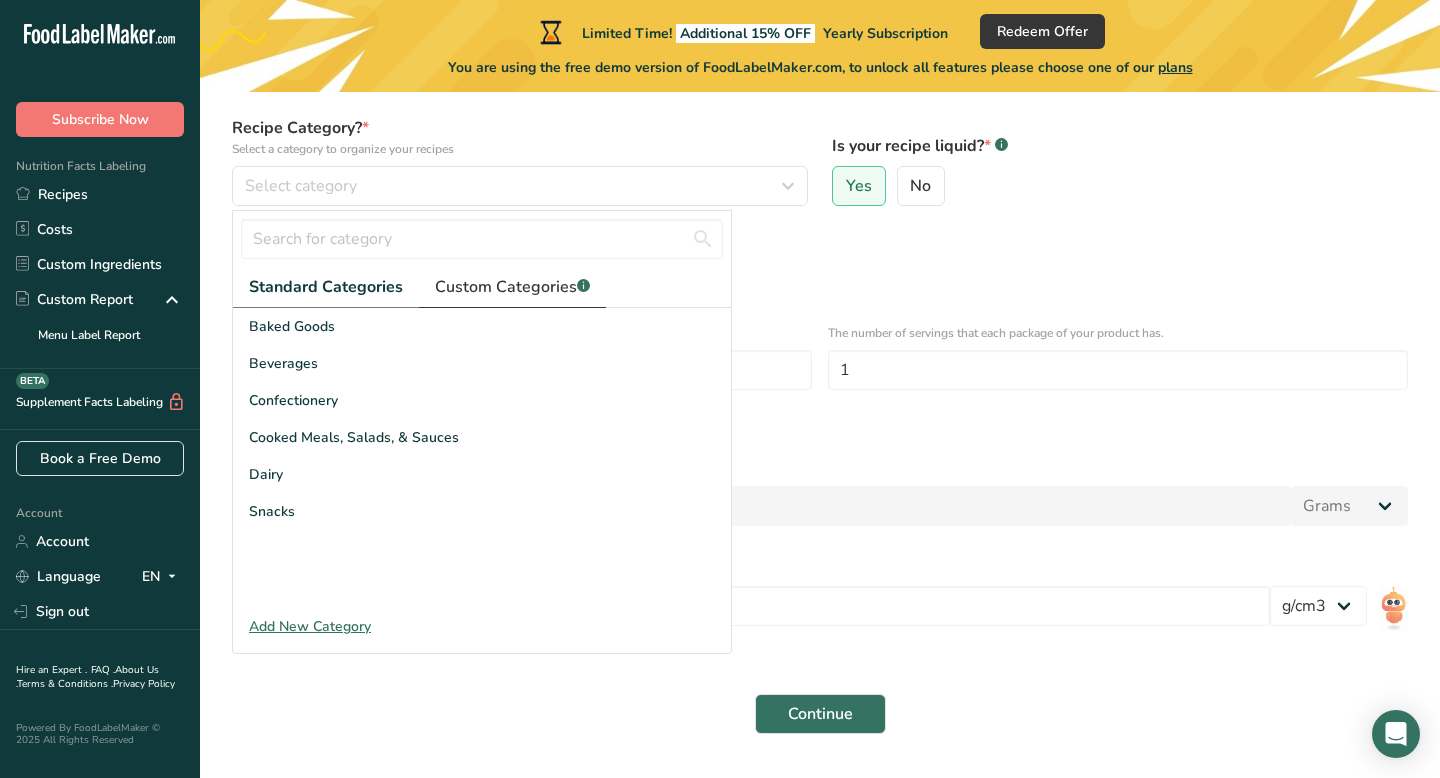 click on "Custom Categories
.a-a{fill:#347362;}.b-a{fill:#fff;}" at bounding box center (512, 287) 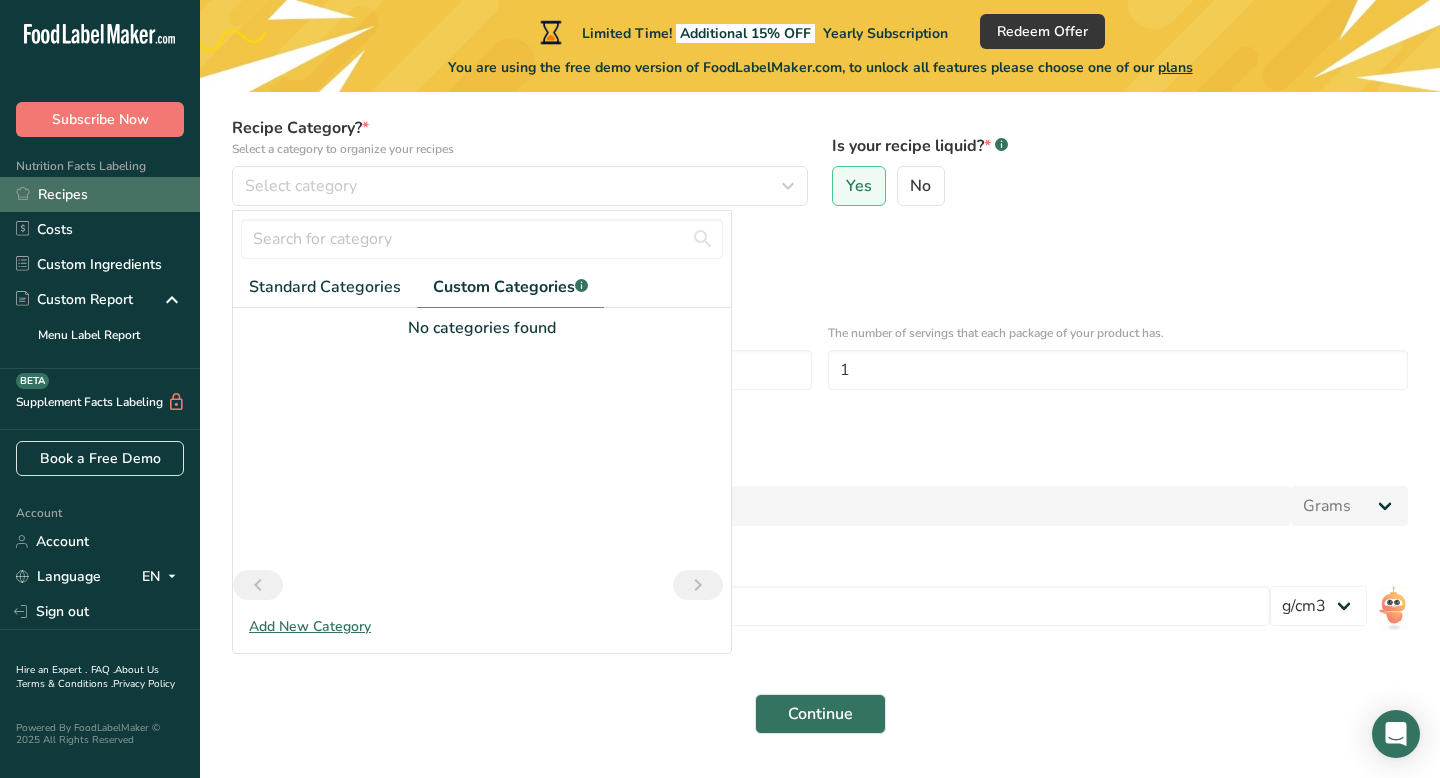 click on "Recipes" at bounding box center (100, 194) 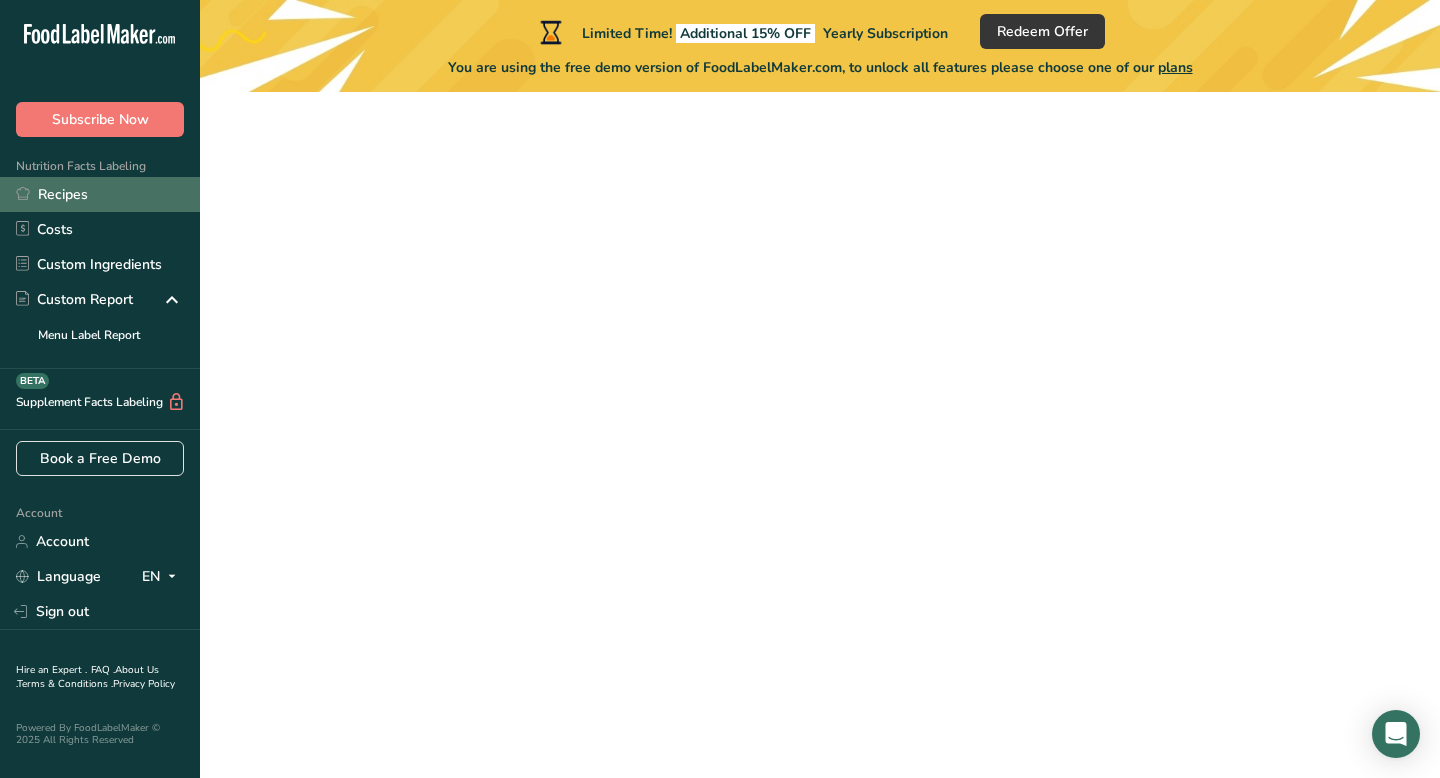 scroll, scrollTop: 0, scrollLeft: 0, axis: both 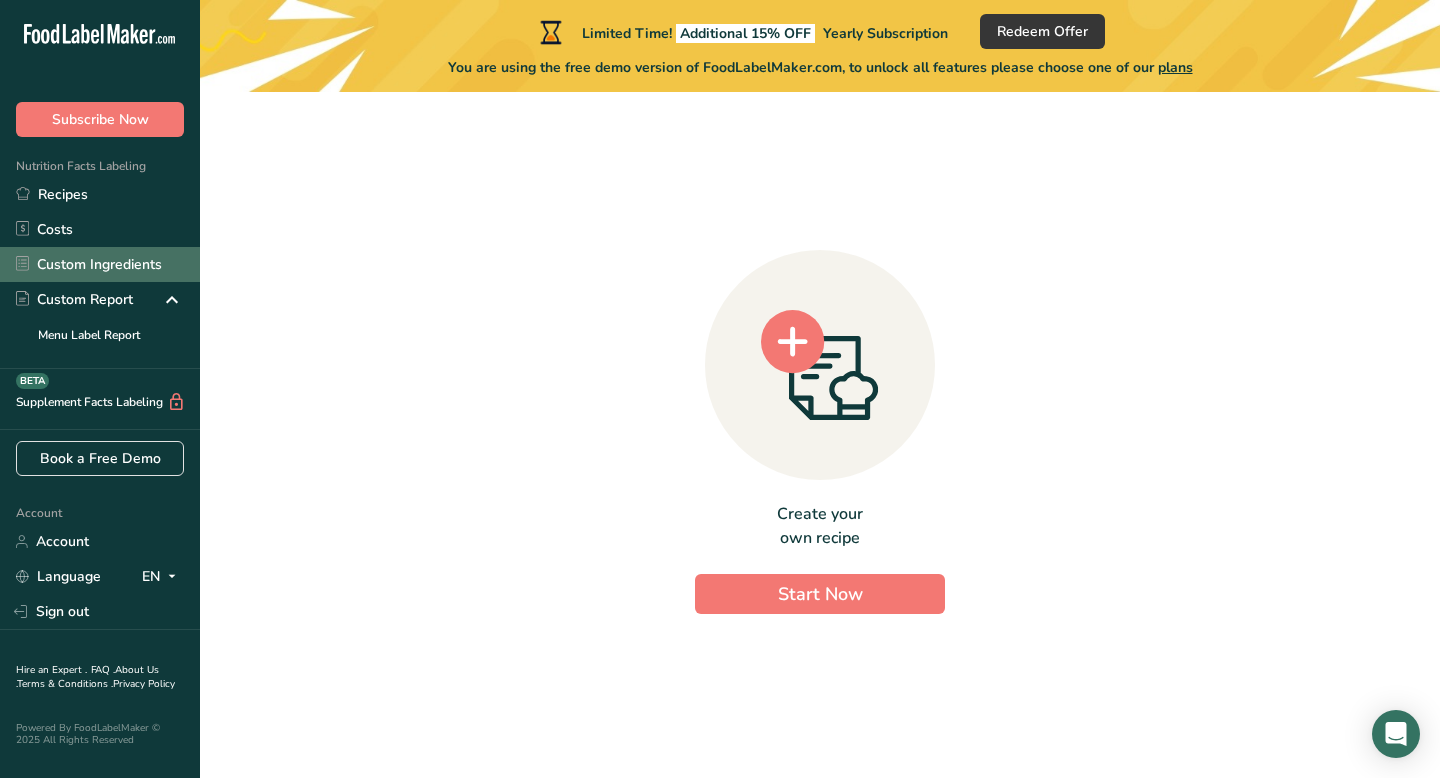 click on "Custom Ingredients" at bounding box center (100, 264) 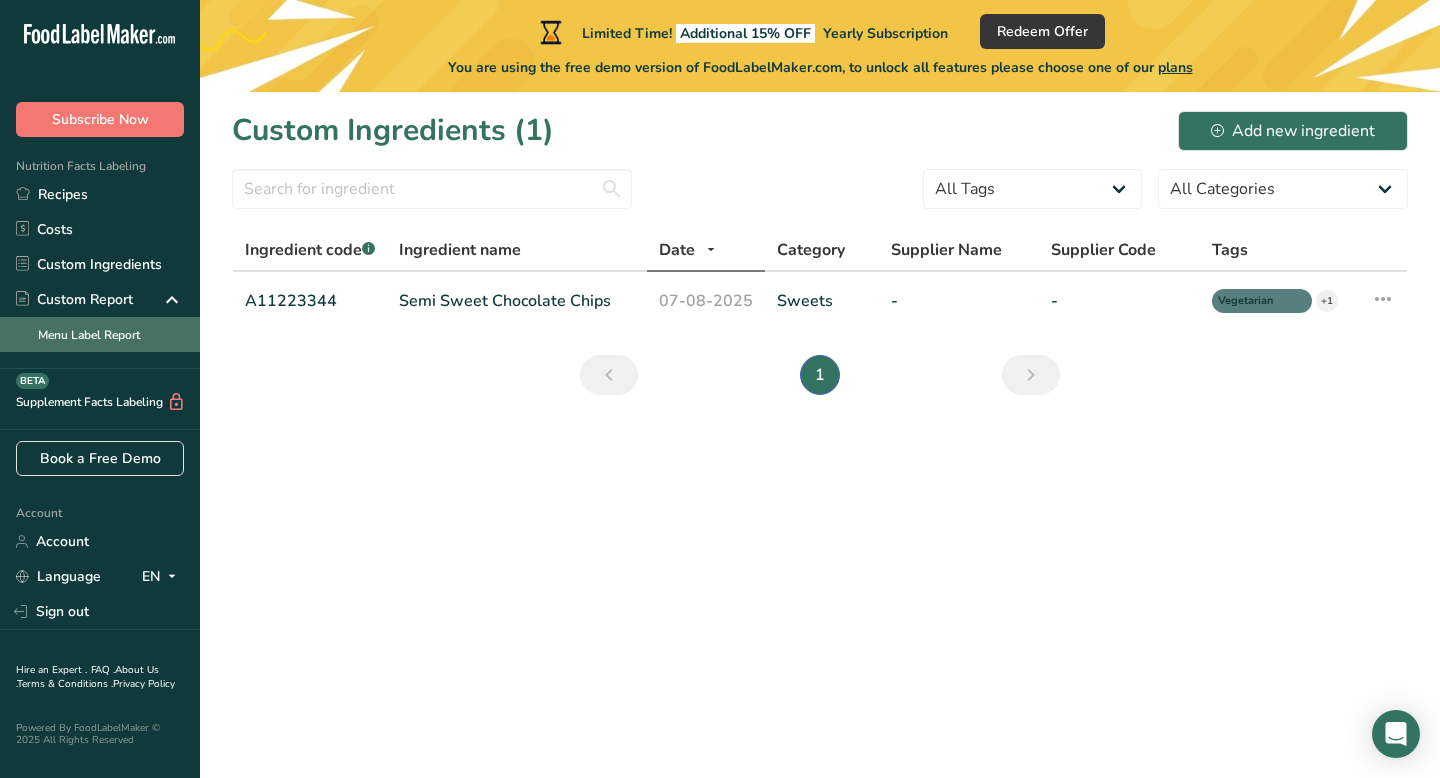 click on "Menu Label Report" at bounding box center (100, 334) 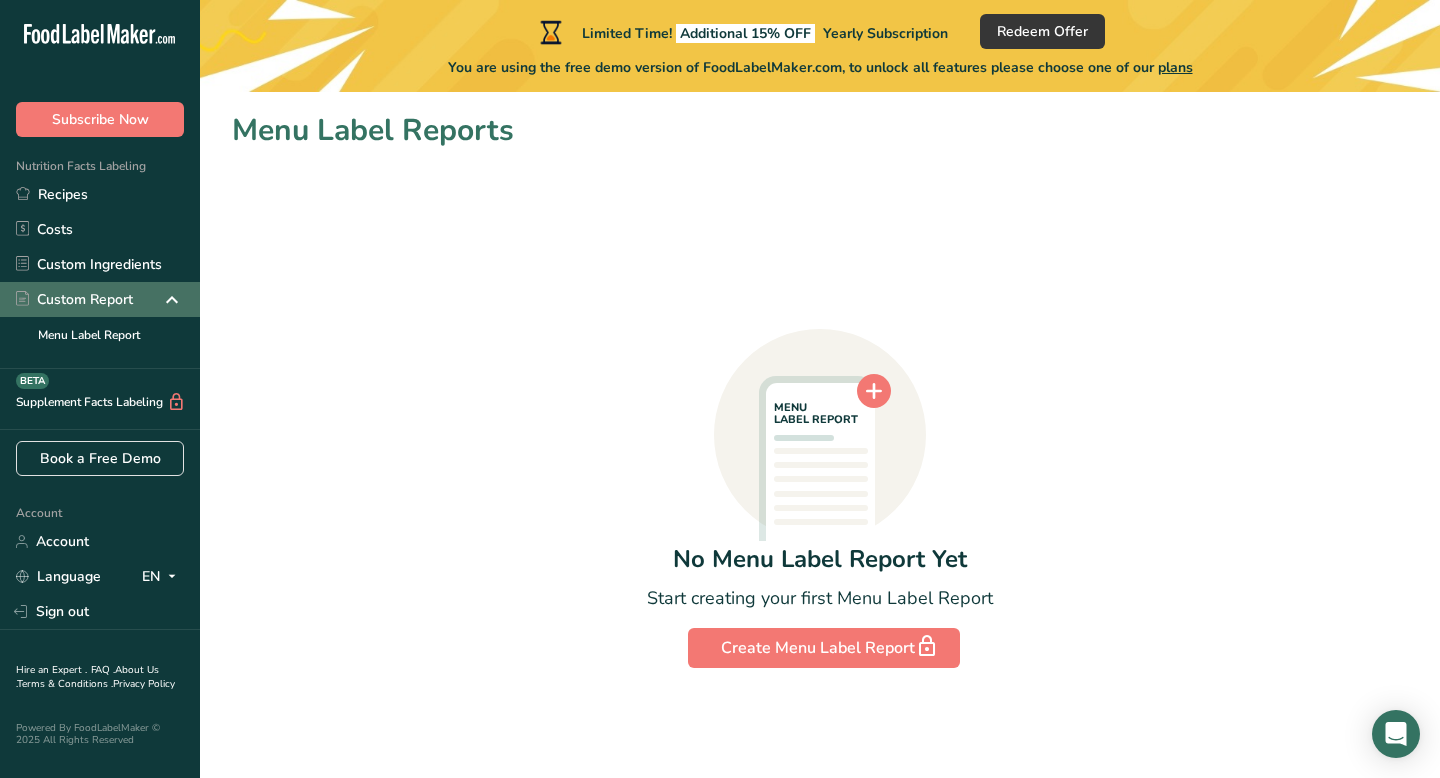click on "Custom Report" at bounding box center (74, 299) 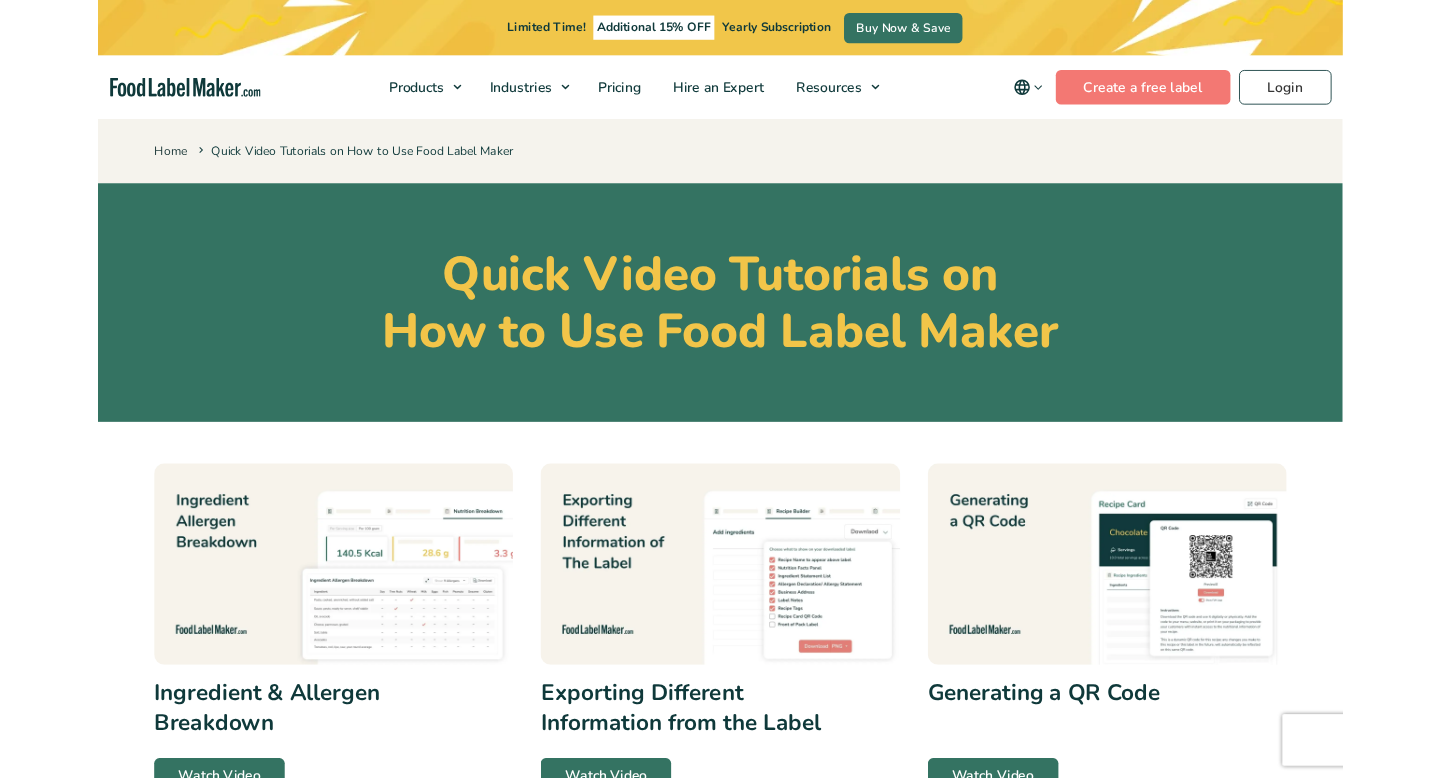 scroll, scrollTop: 0, scrollLeft: 0, axis: both 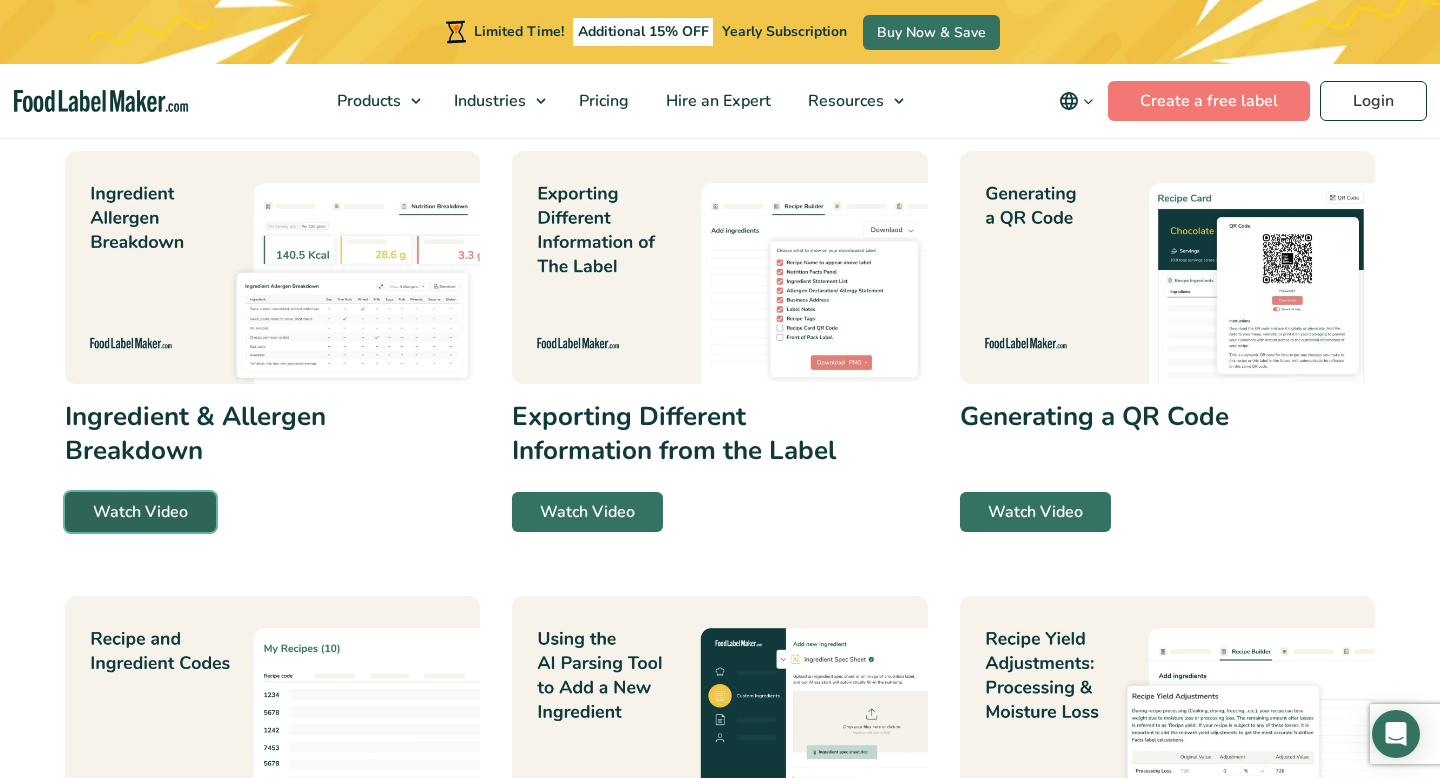 click on "Watch Video" at bounding box center (140, 512) 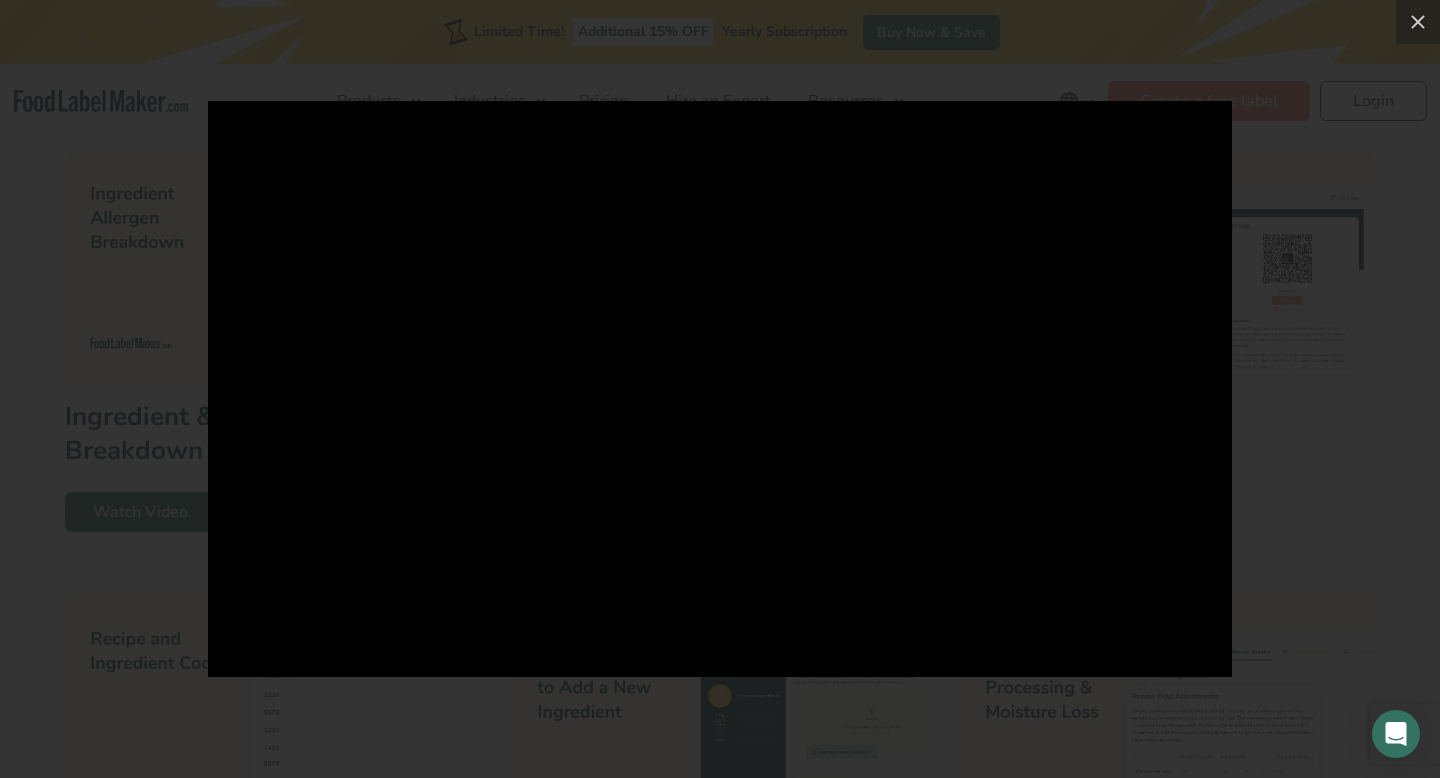 click at bounding box center [720, 389] 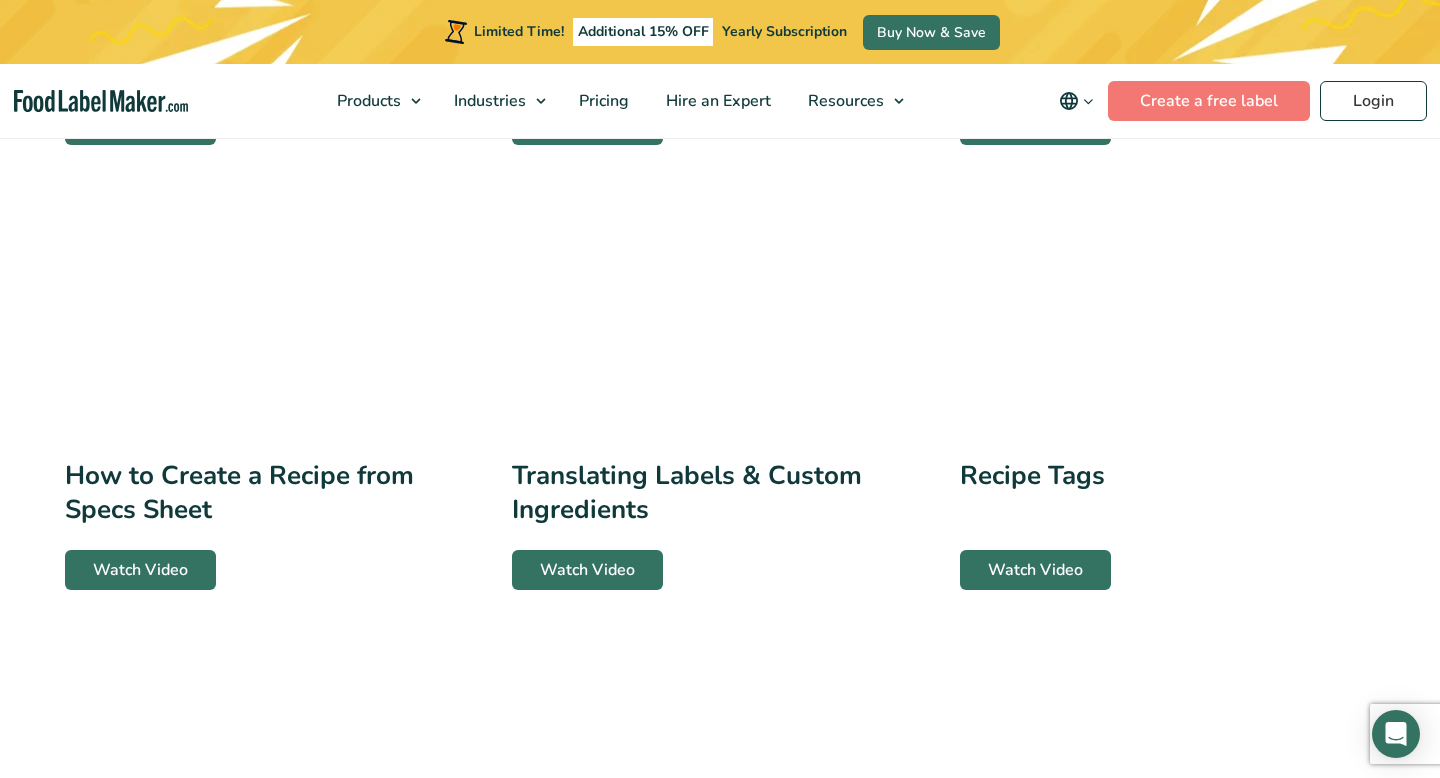 scroll, scrollTop: 1221, scrollLeft: 0, axis: vertical 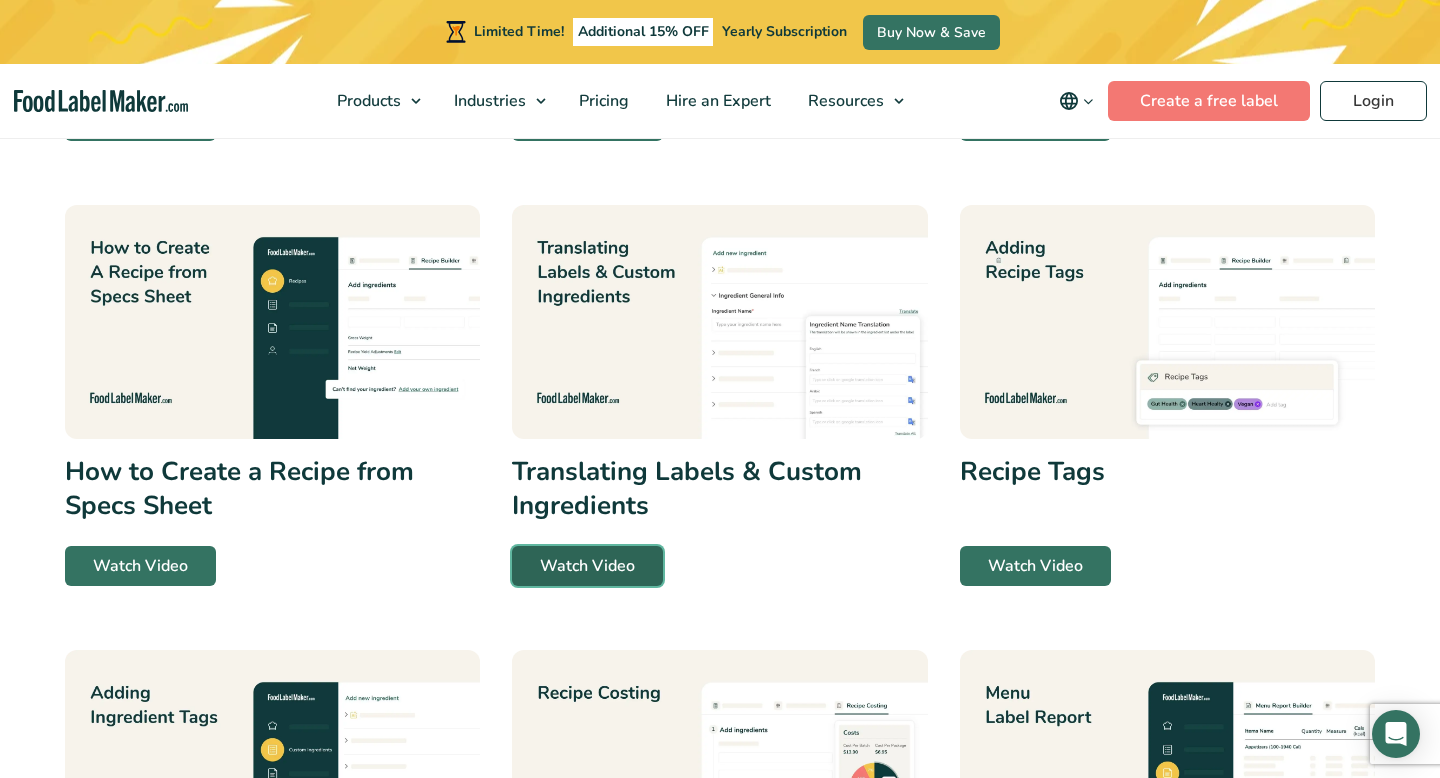 click on "Watch Video" at bounding box center [587, 566] 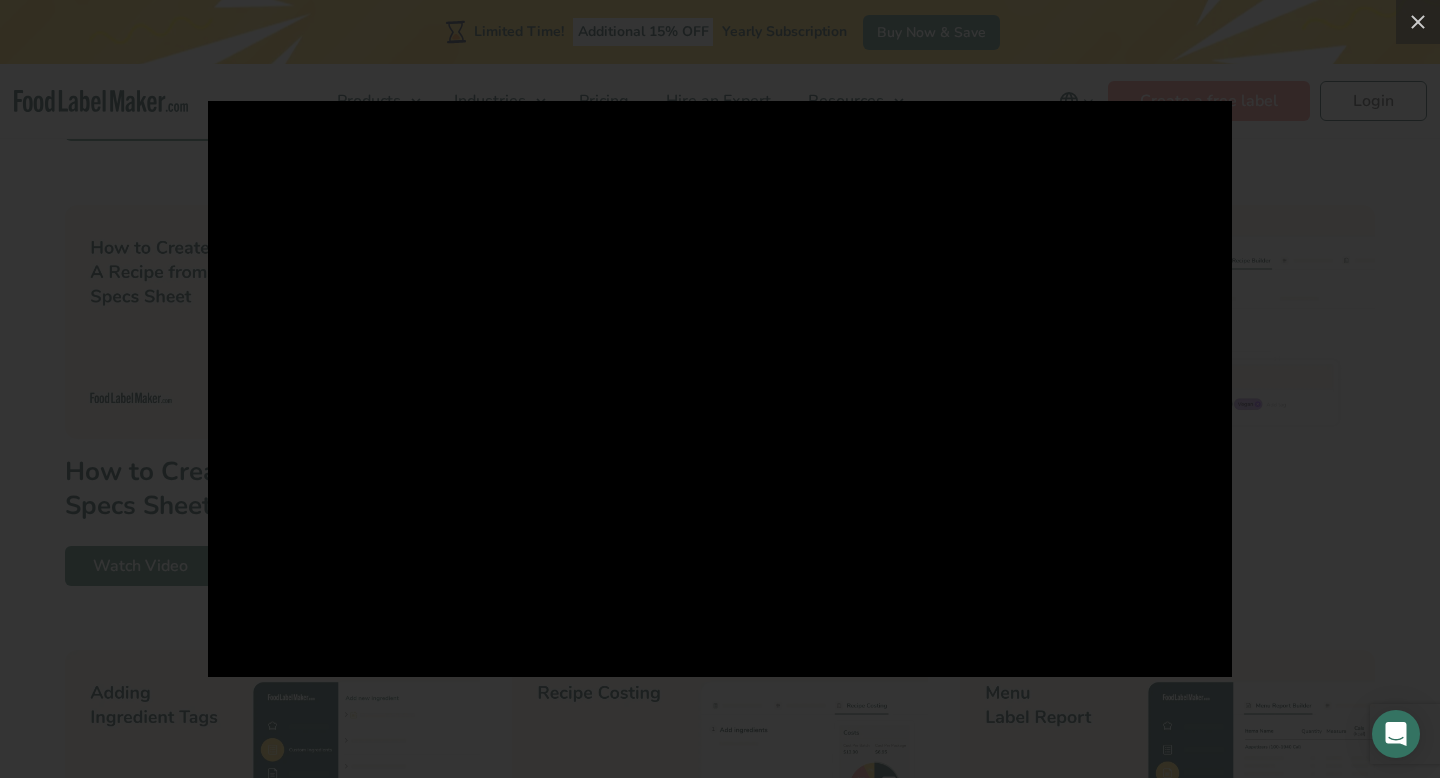 click at bounding box center (720, 389) 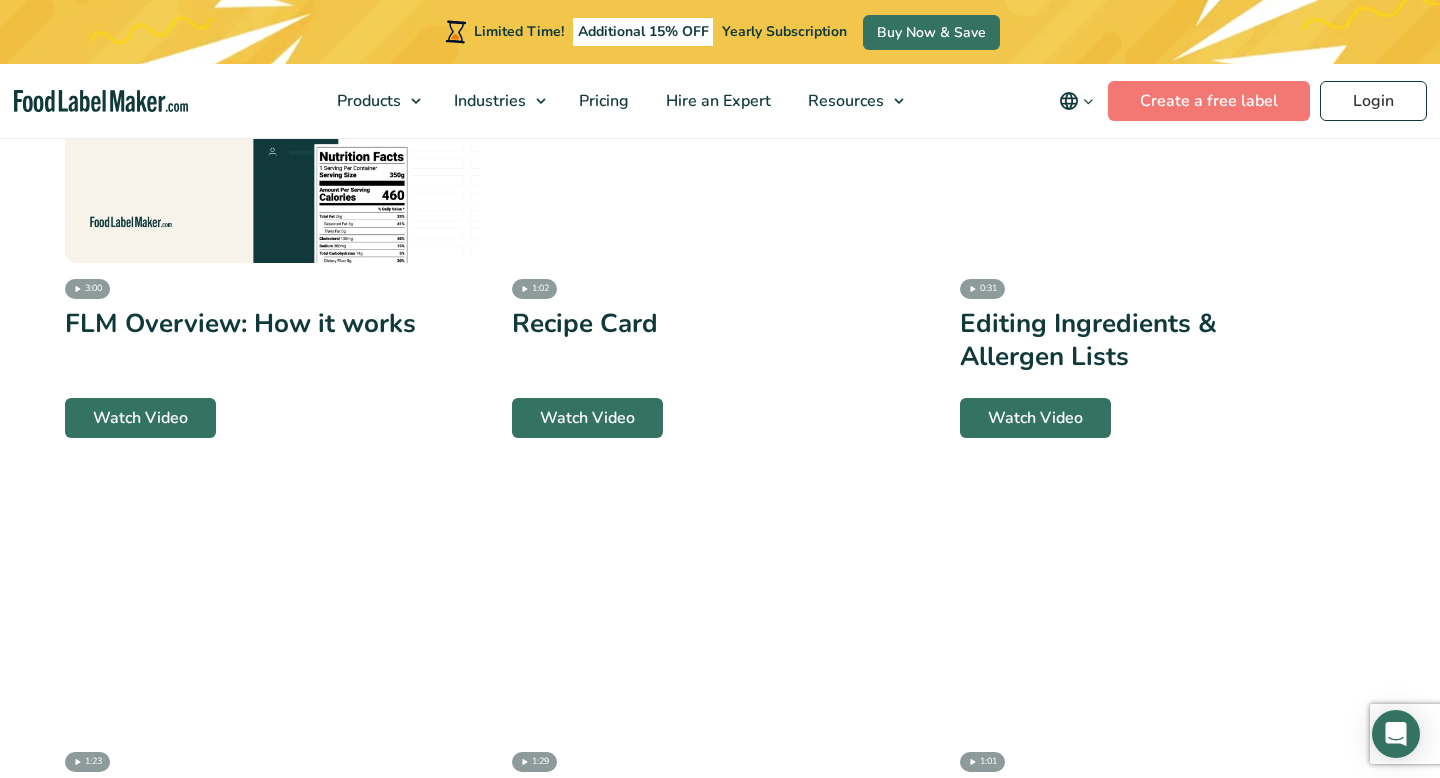 scroll, scrollTop: 2737, scrollLeft: 0, axis: vertical 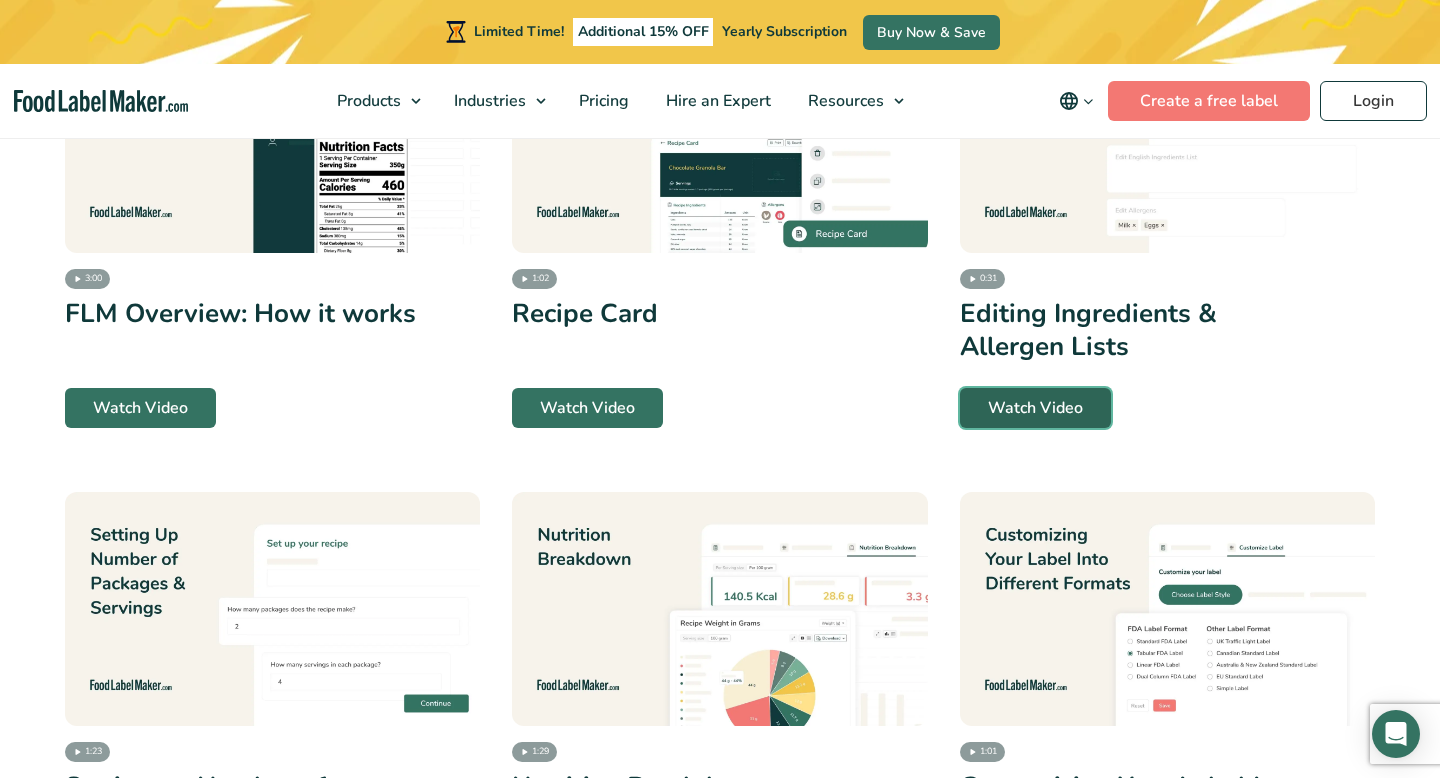 click on "Watch Video" at bounding box center [1035, 408] 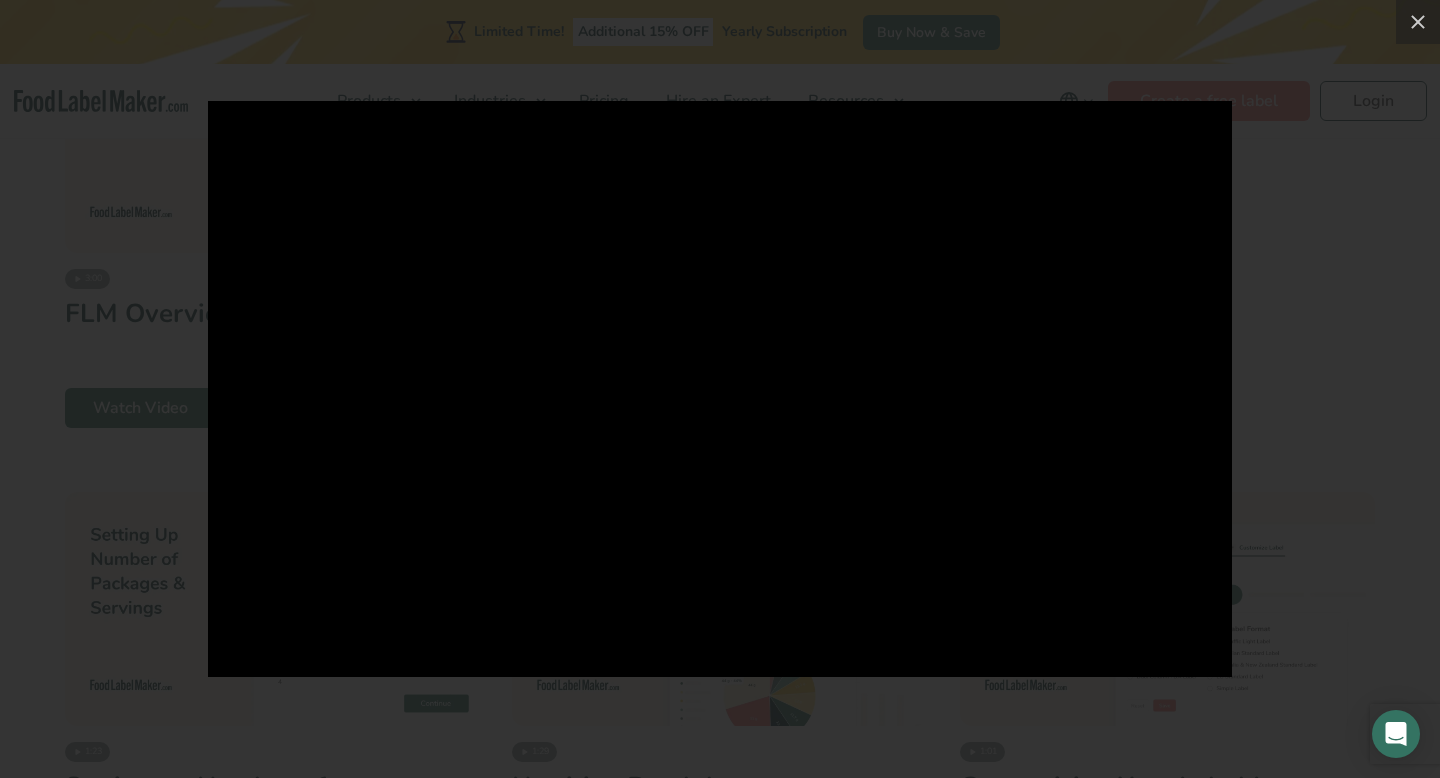 click at bounding box center (720, 389) 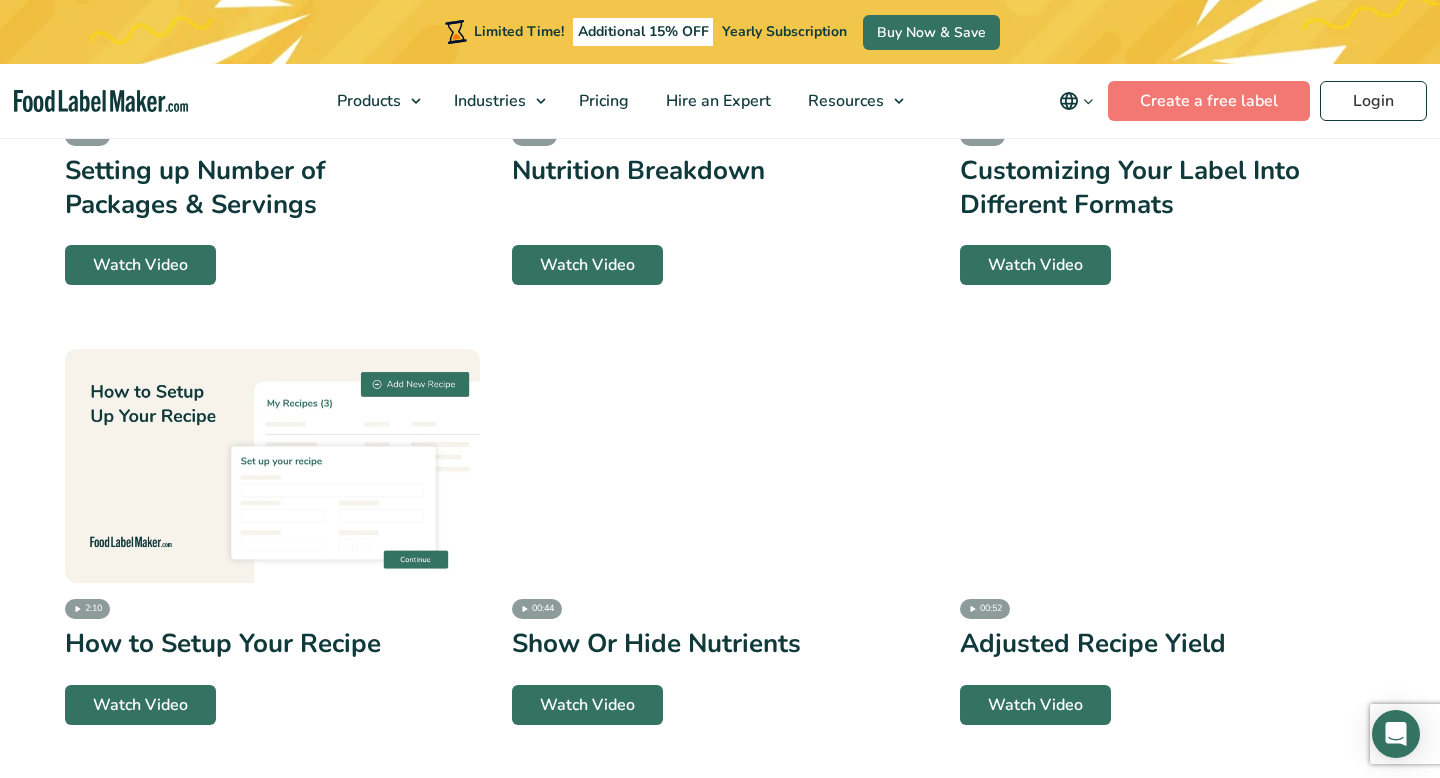 scroll, scrollTop: 3352, scrollLeft: 0, axis: vertical 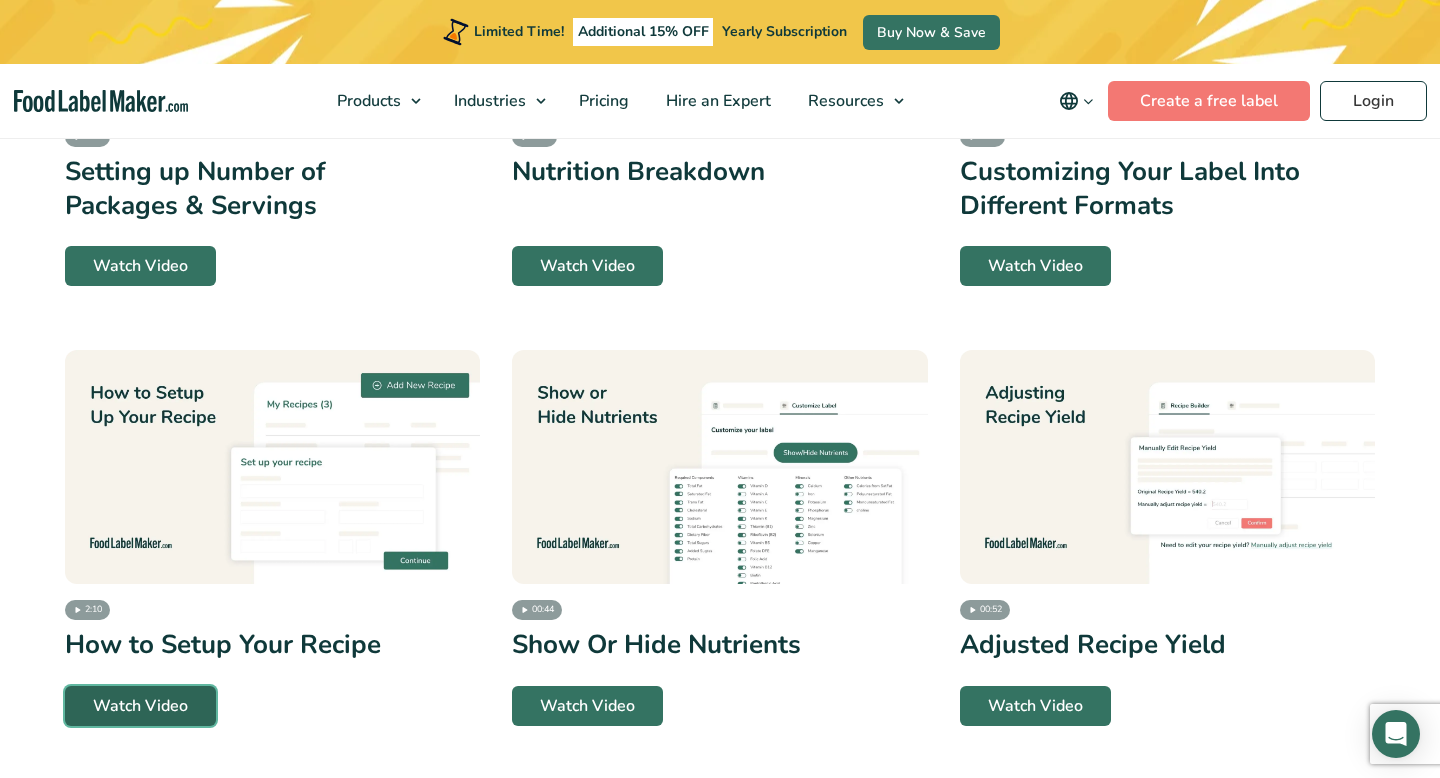 click on "Watch Video" at bounding box center [140, 706] 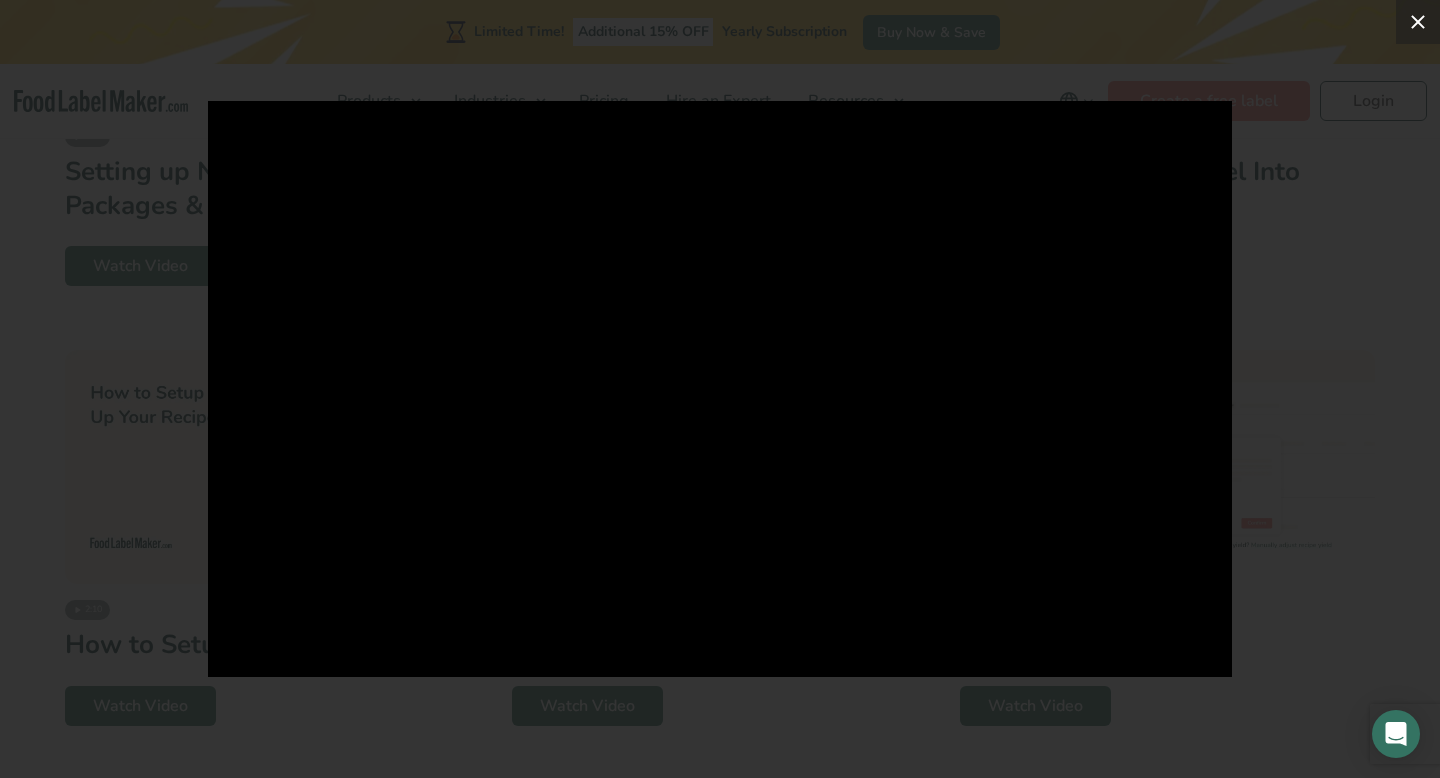 click 